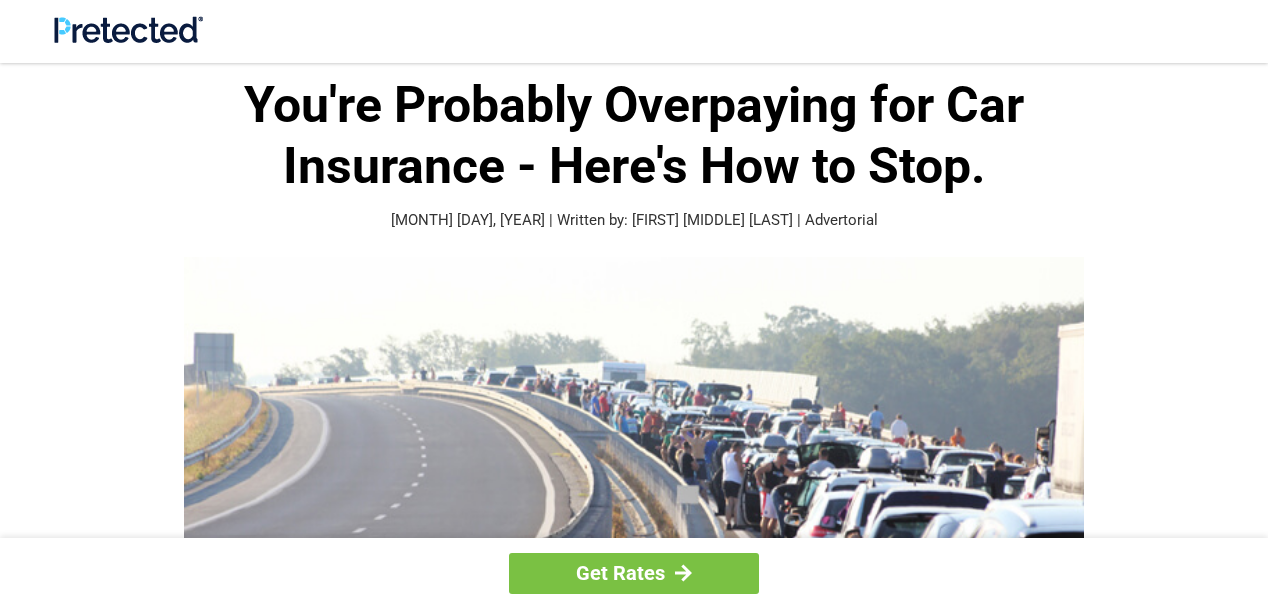 scroll, scrollTop: 0, scrollLeft: 0, axis: both 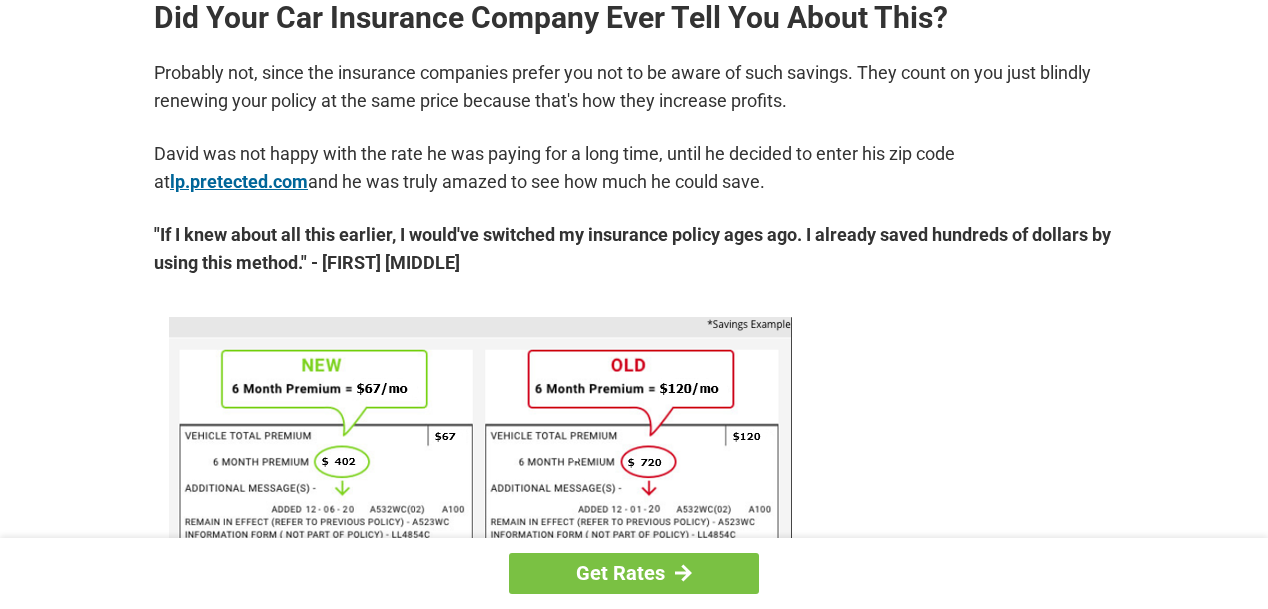click on "lp.pretected.com" at bounding box center [239, 181] 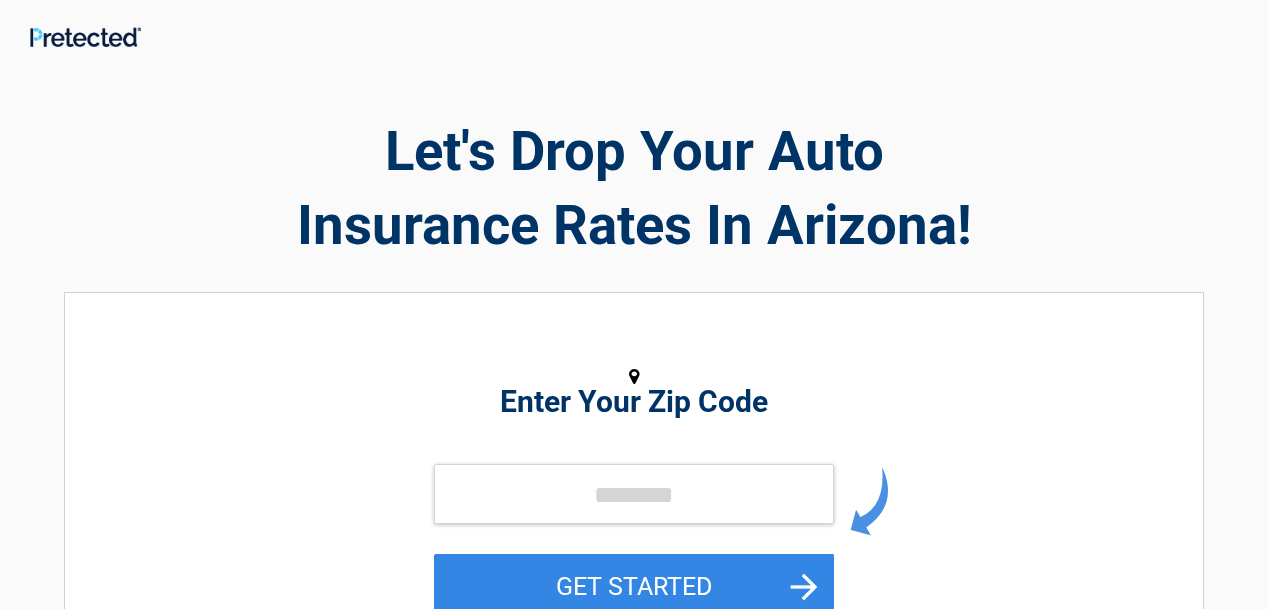 scroll, scrollTop: 0, scrollLeft: 0, axis: both 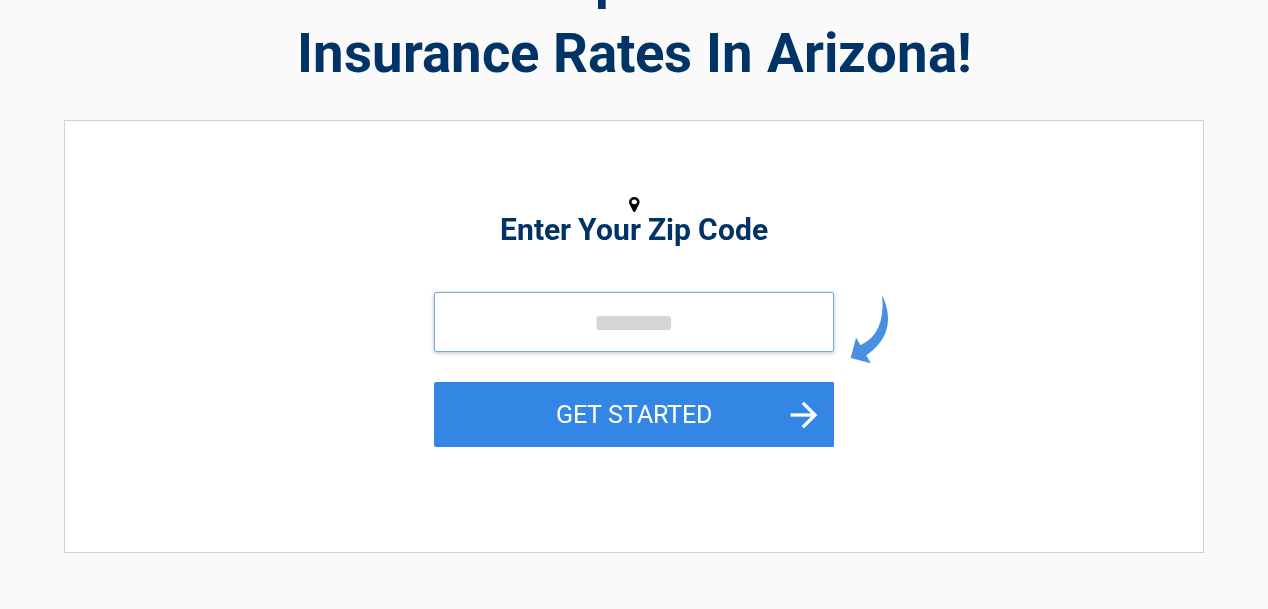 click at bounding box center [634, 322] 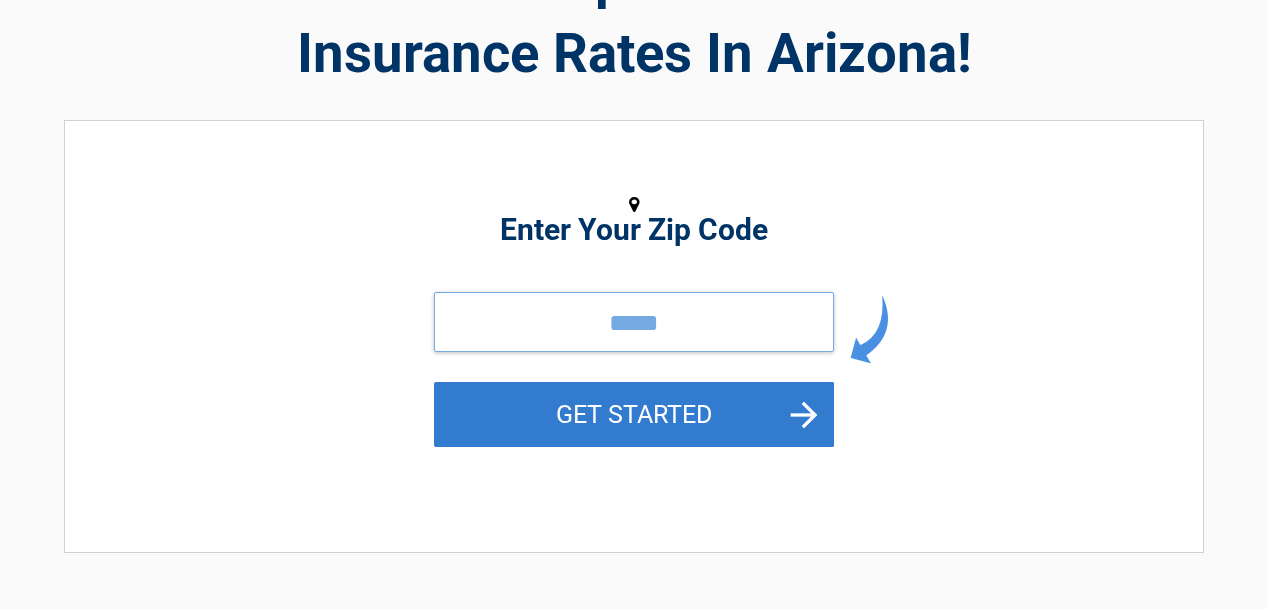 type on "*****" 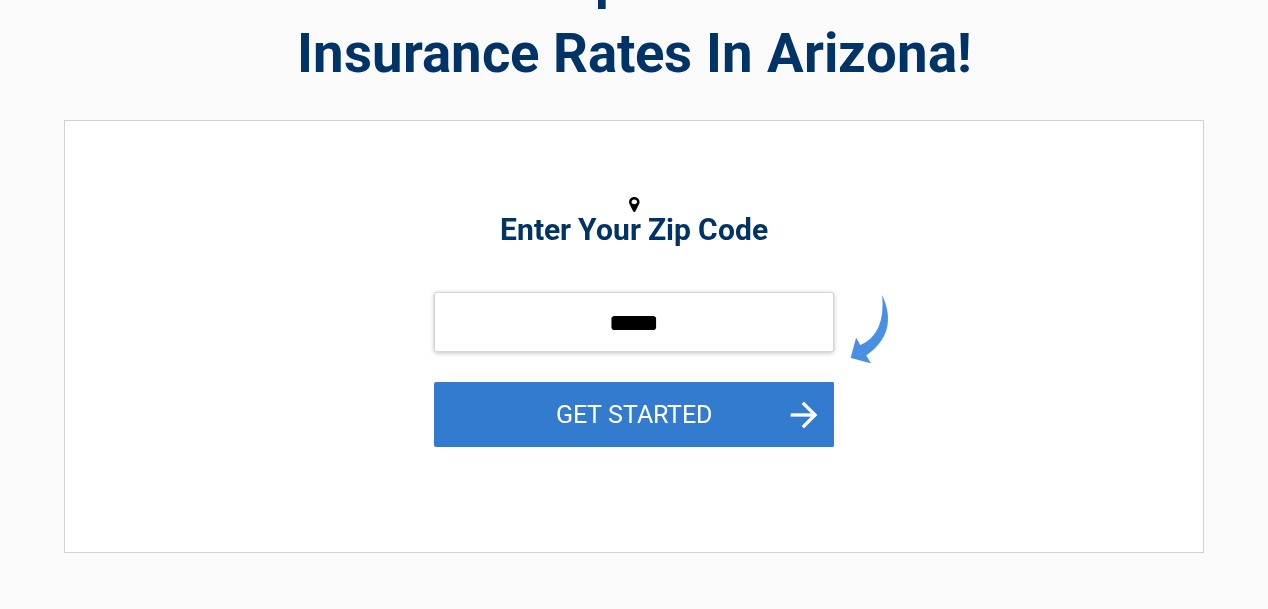 click on "GET STARTED" at bounding box center [634, 414] 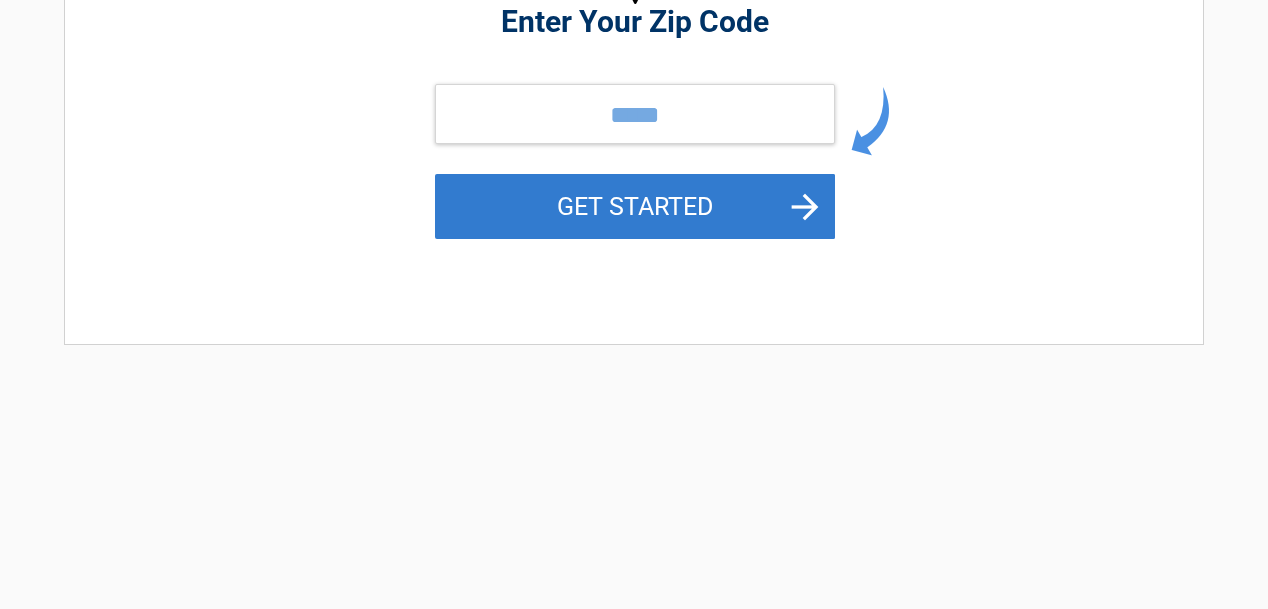 scroll, scrollTop: 0, scrollLeft: 0, axis: both 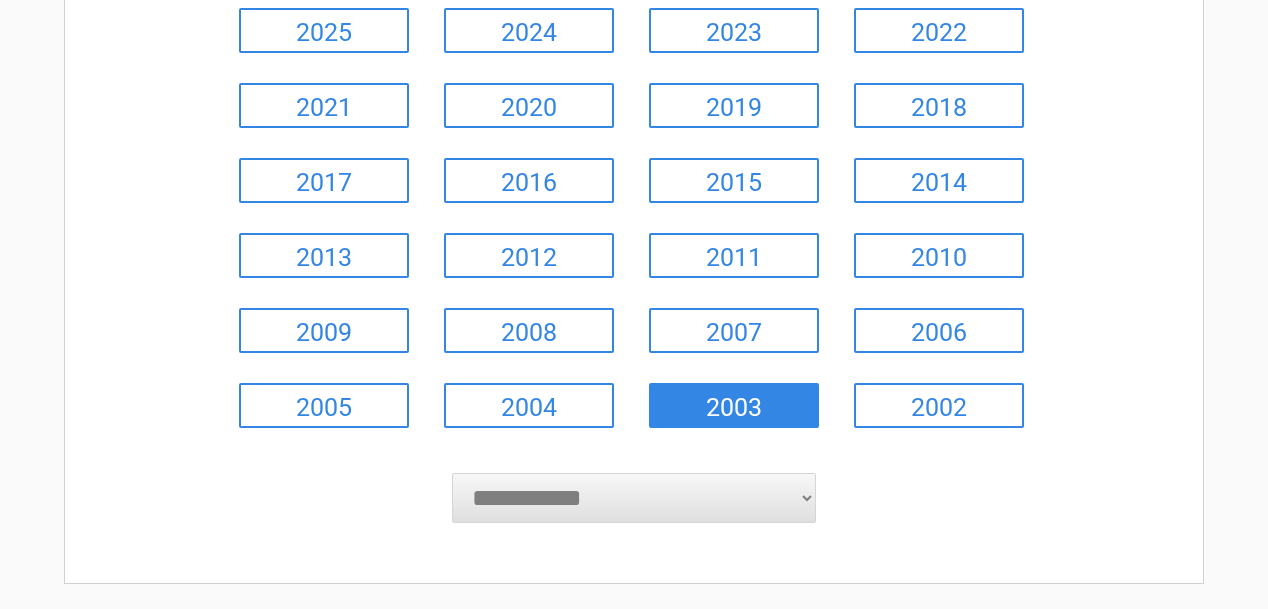 click on "2003" at bounding box center [734, 405] 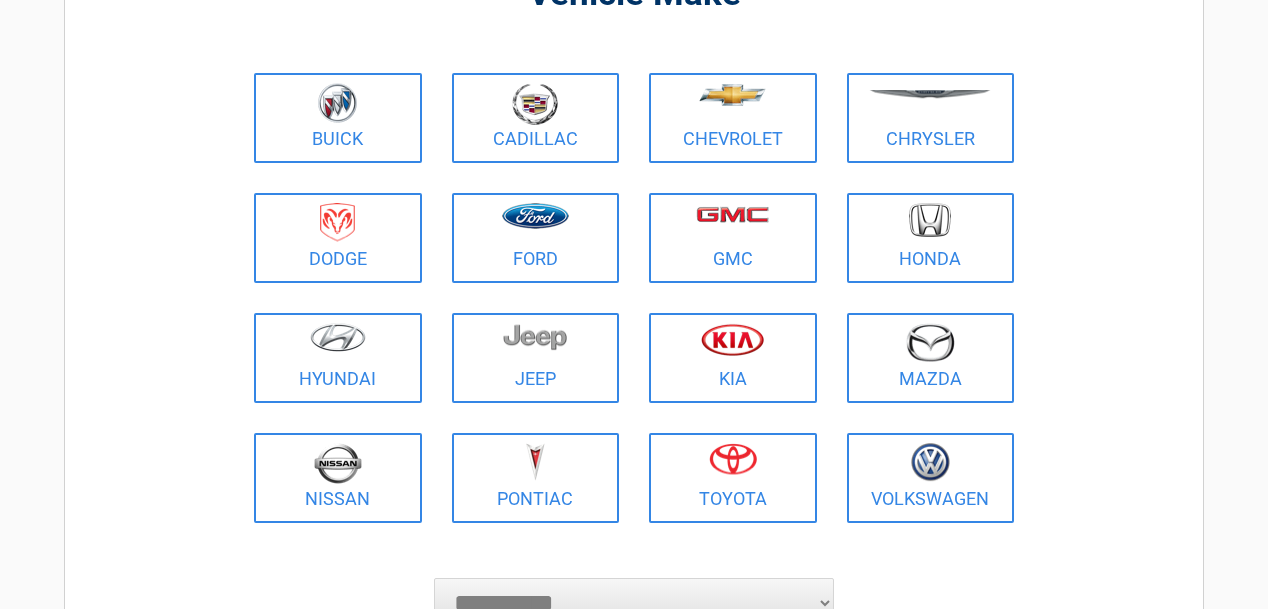 scroll, scrollTop: 0, scrollLeft: 0, axis: both 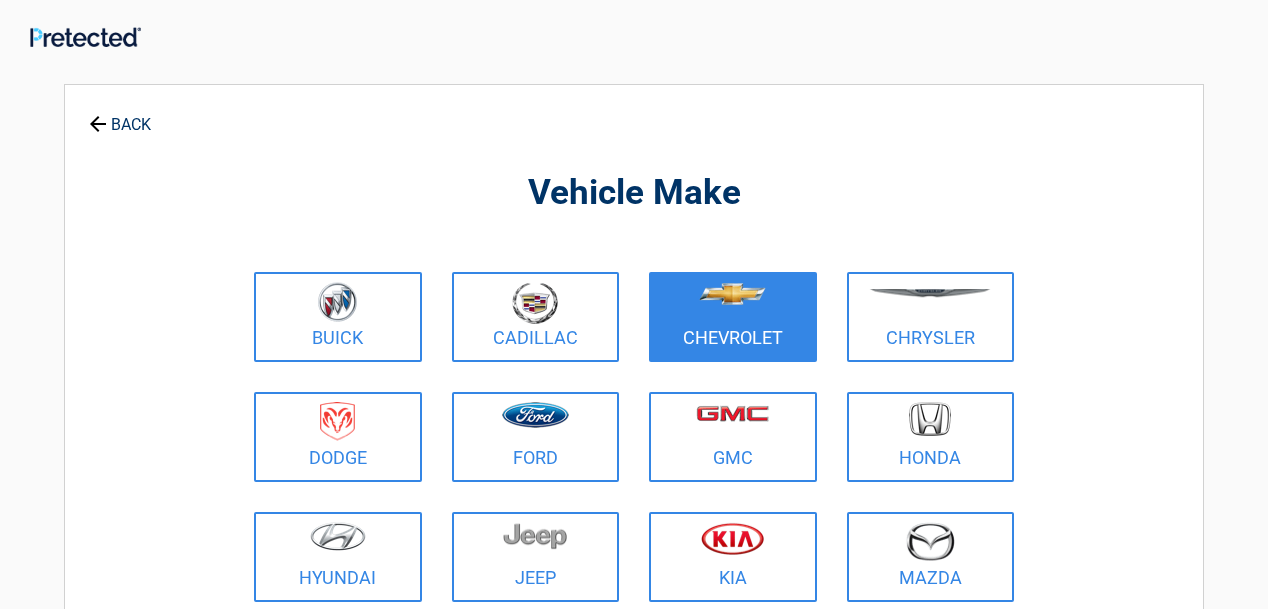 click at bounding box center [733, 304] 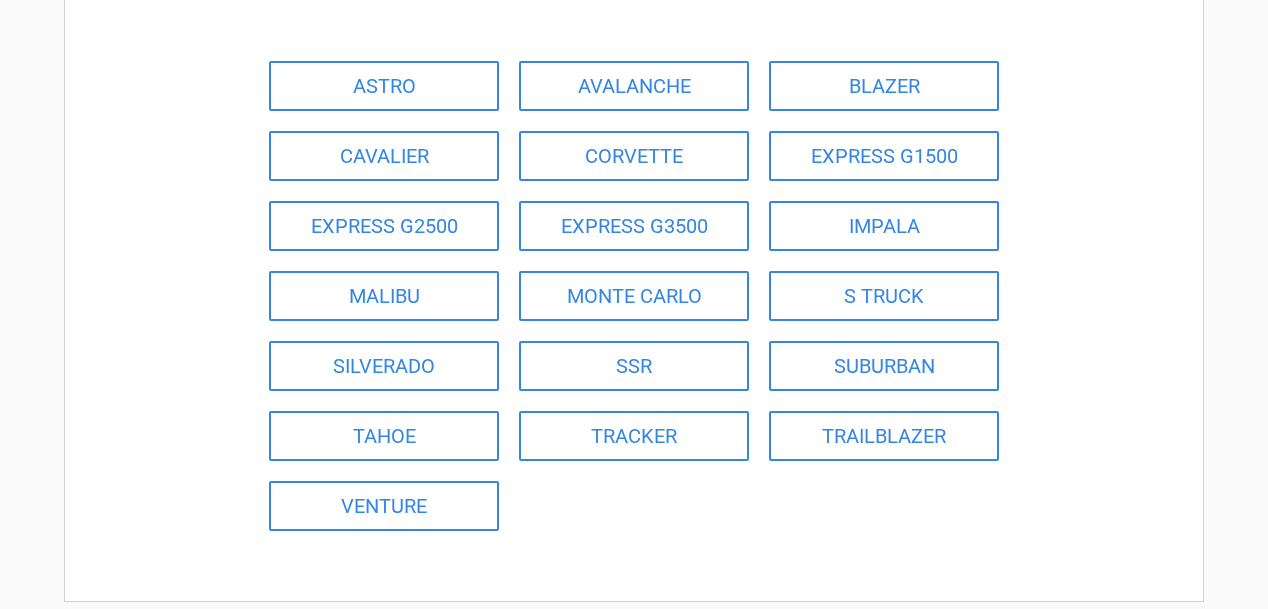 scroll, scrollTop: 238, scrollLeft: 0, axis: vertical 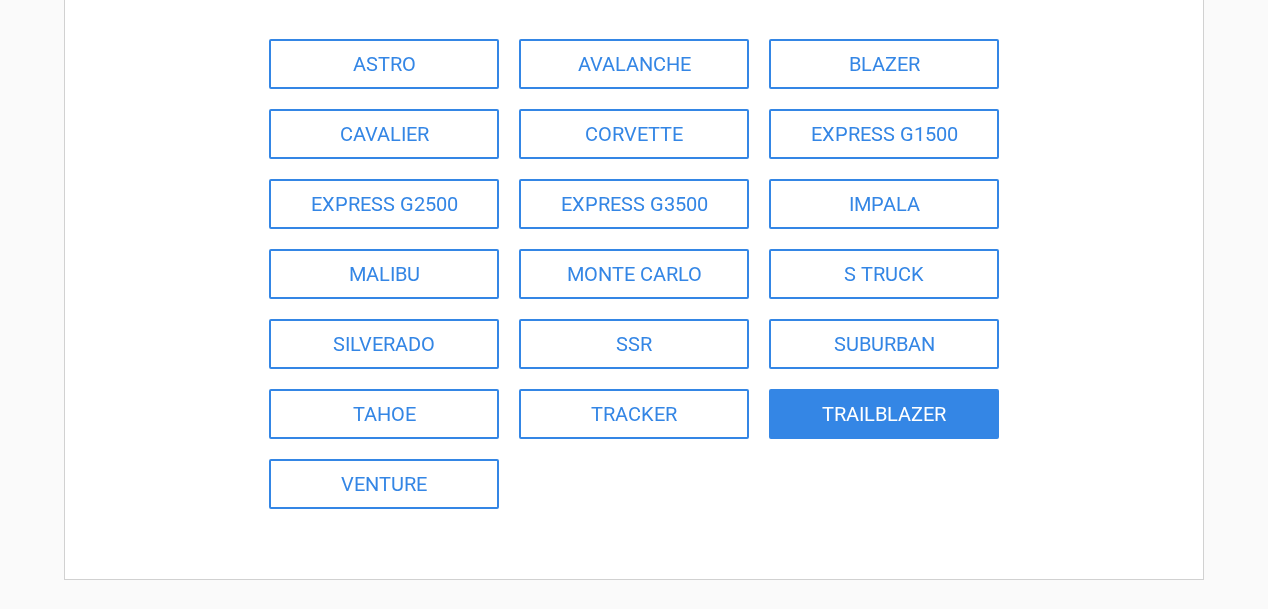click on "TRAILBLAZER" at bounding box center [884, 414] 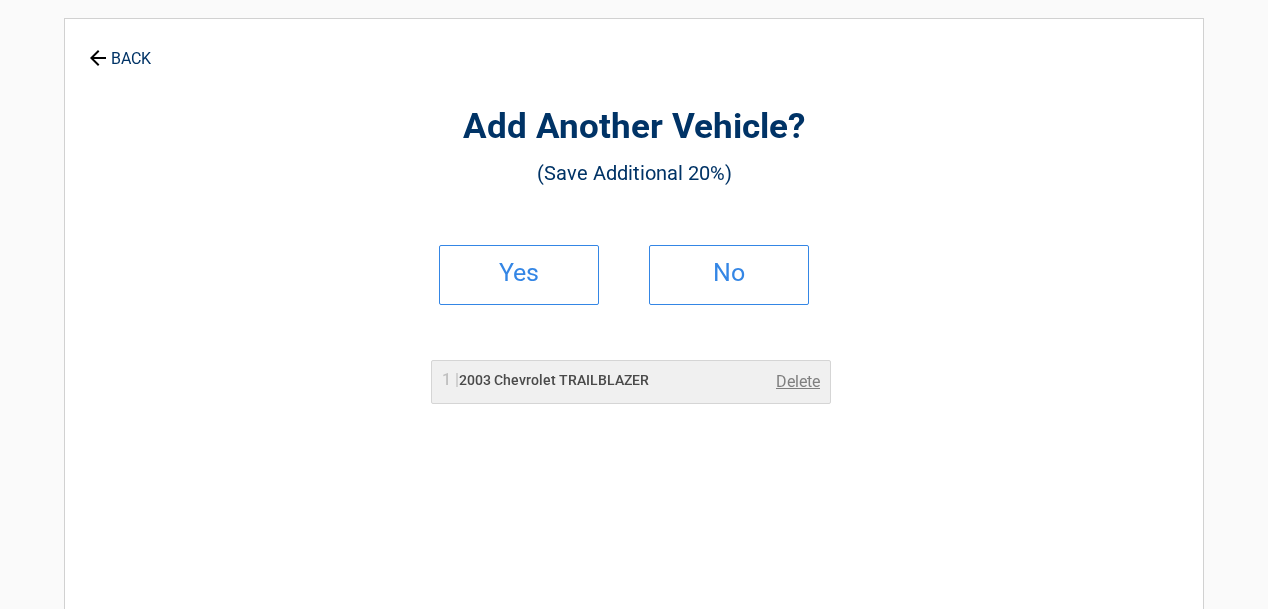 scroll, scrollTop: 0, scrollLeft: 0, axis: both 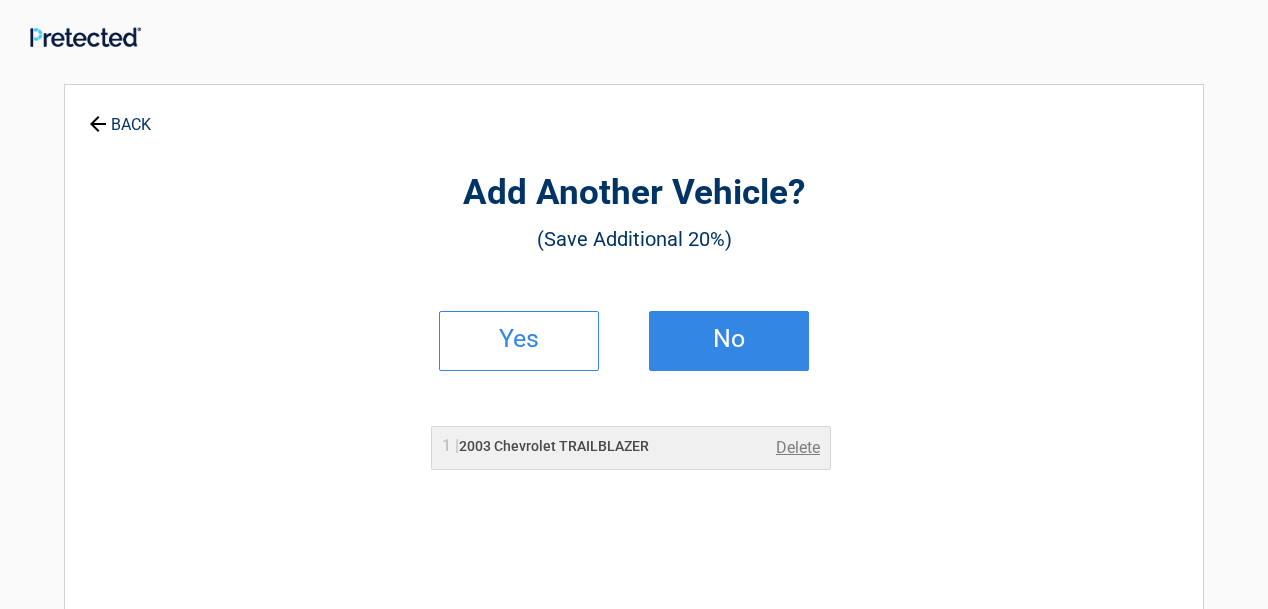 click on "No" at bounding box center (729, 341) 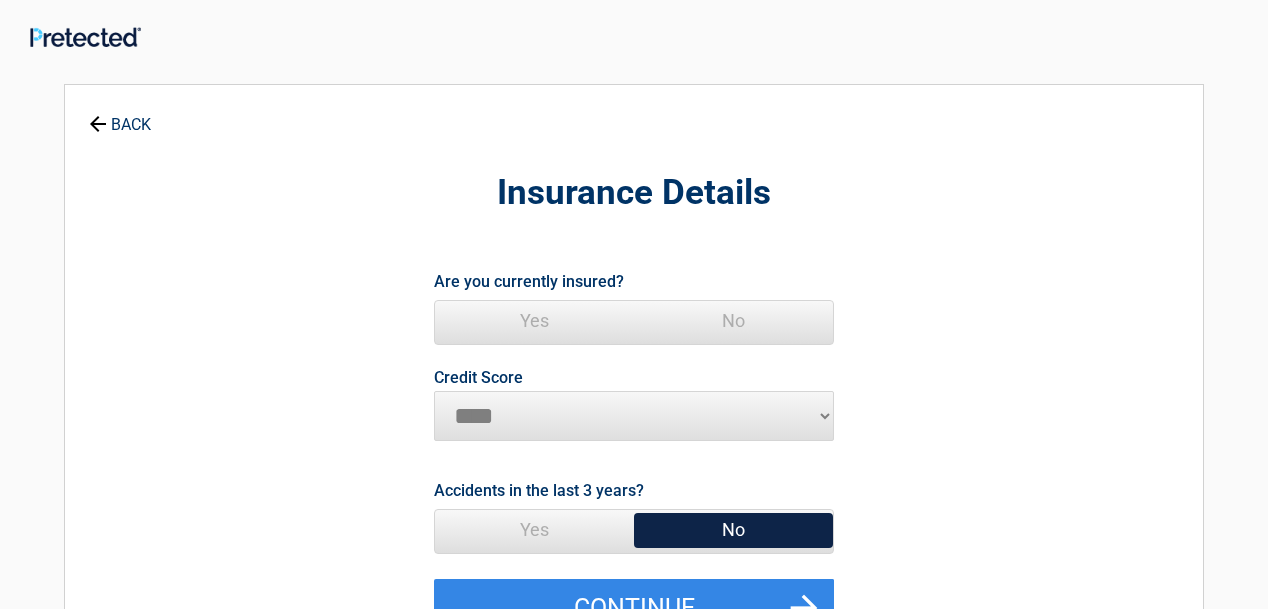 click on "Yes" at bounding box center [534, 321] 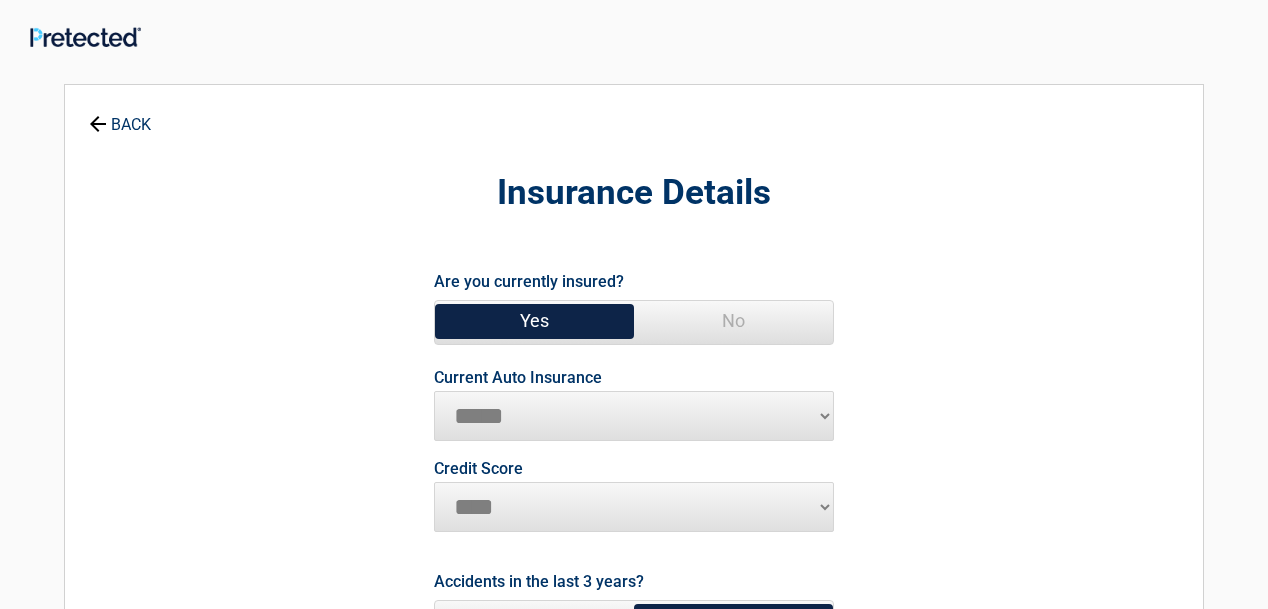 click on "**********" at bounding box center [634, 416] 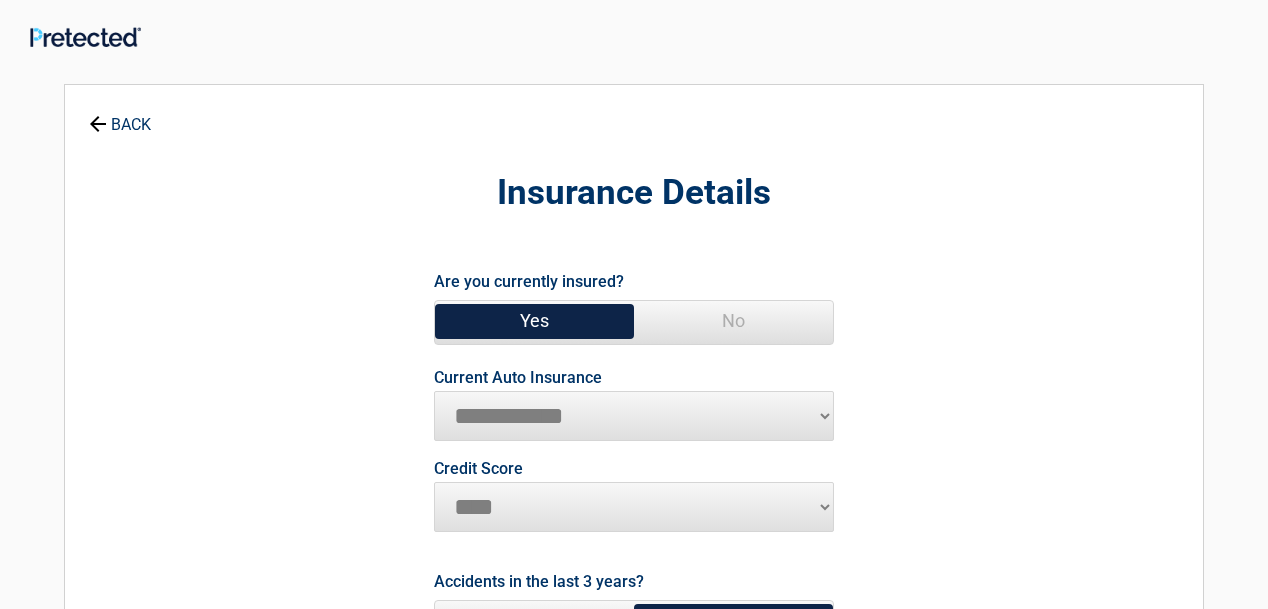 click on "**********" at bounding box center [634, 416] 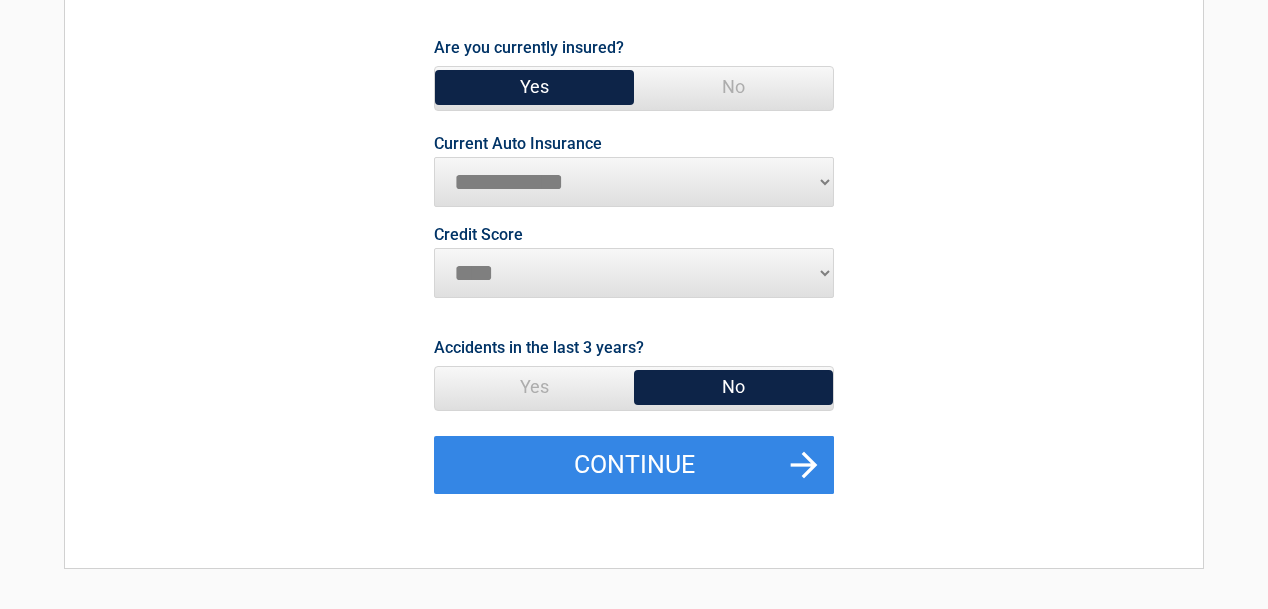 scroll, scrollTop: 237, scrollLeft: 0, axis: vertical 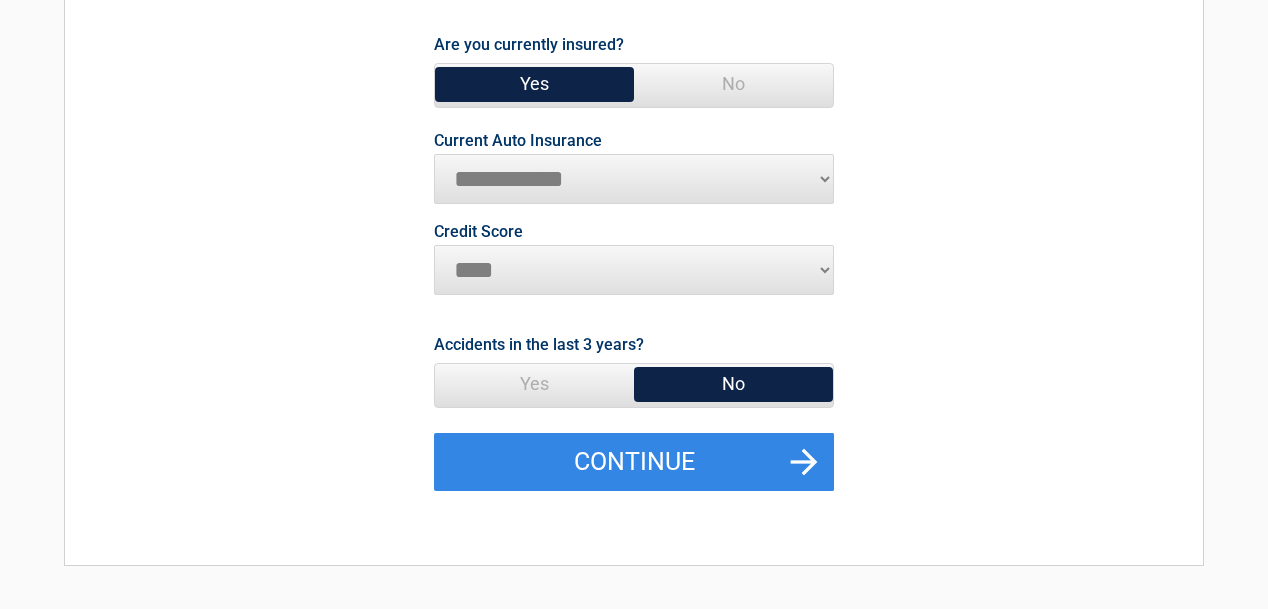 click on "*********
****
*******
****" at bounding box center [634, 270] 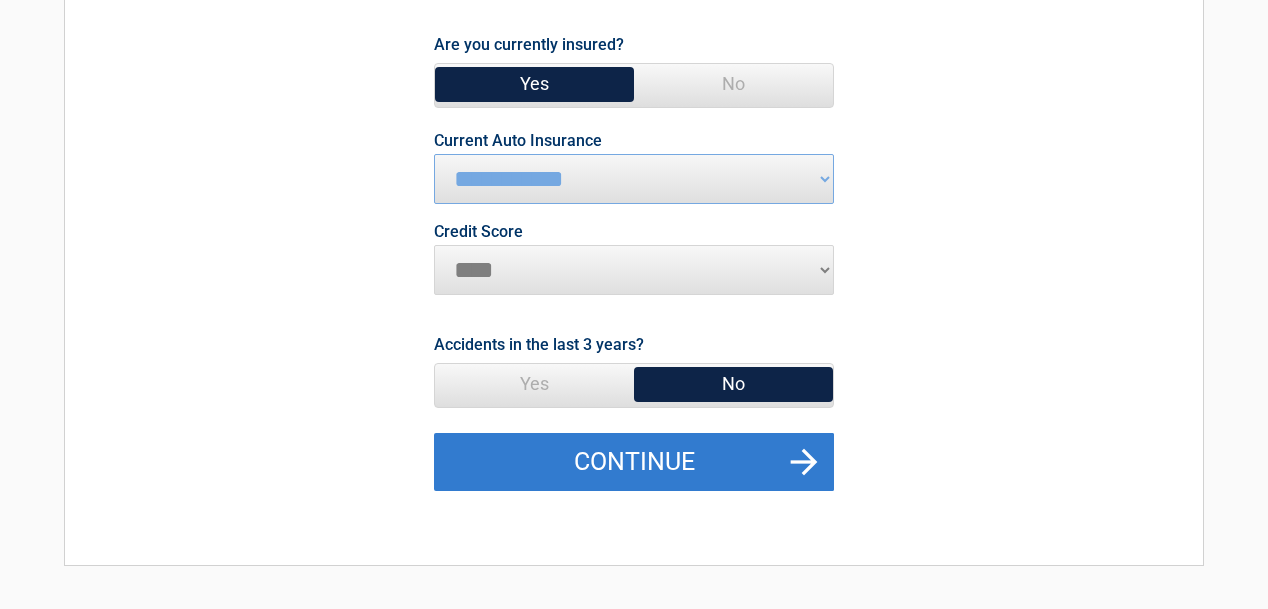 click on "*********
****
*******
****" at bounding box center (634, 270) 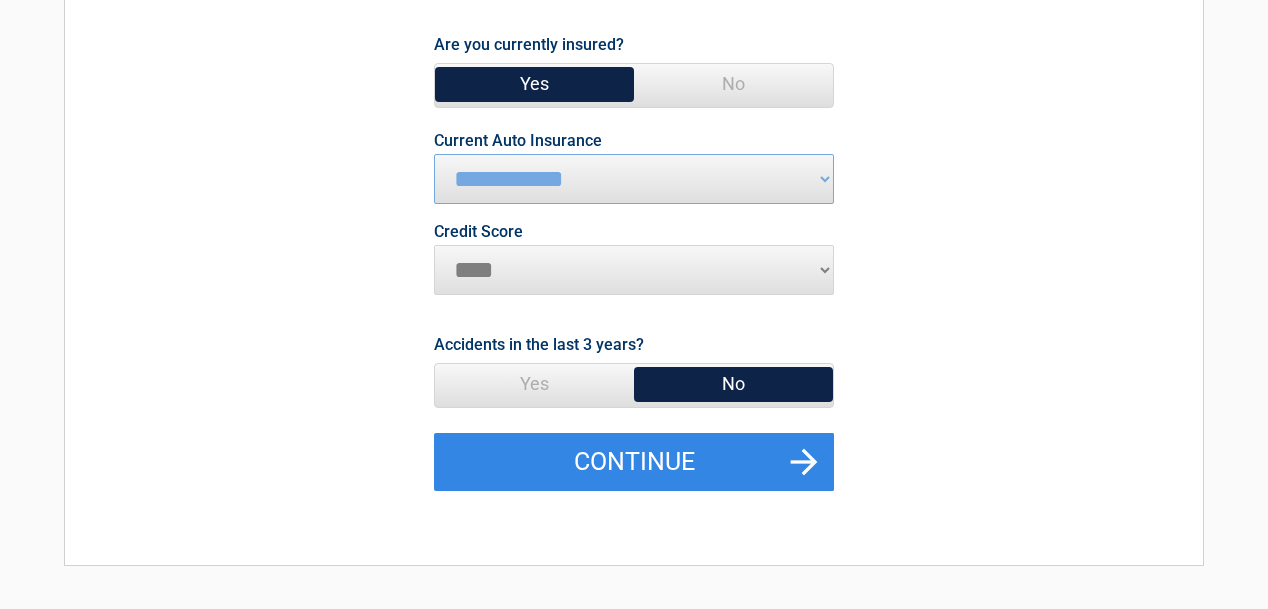 click on "No" at bounding box center [733, 384] 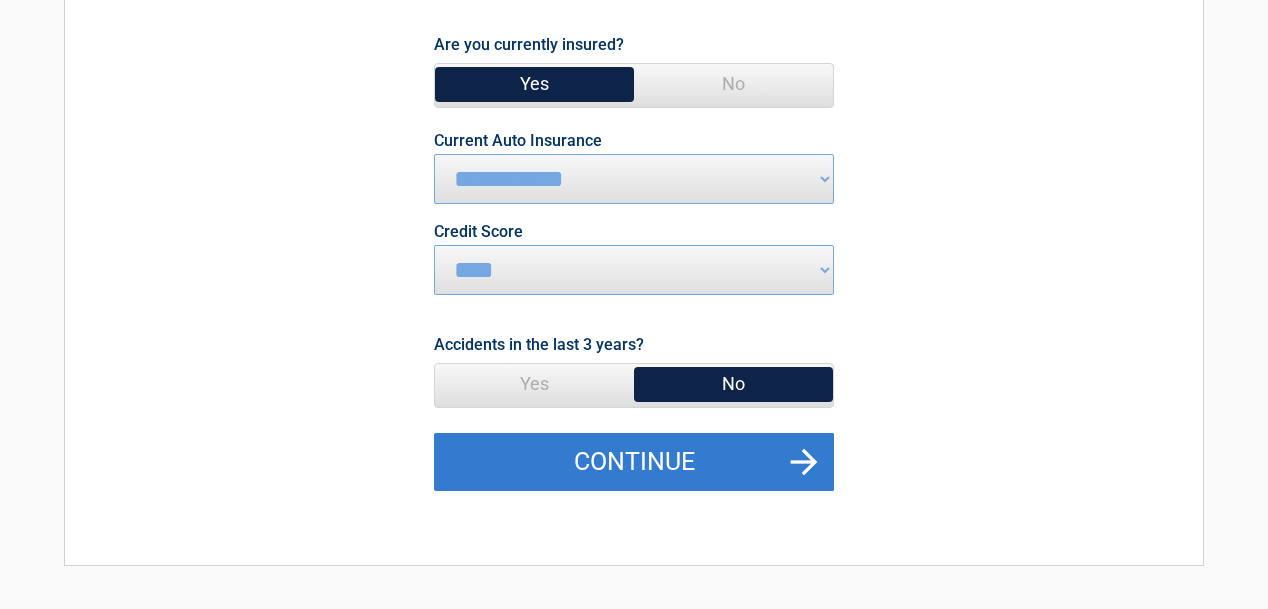 click on "Continue" at bounding box center [634, 462] 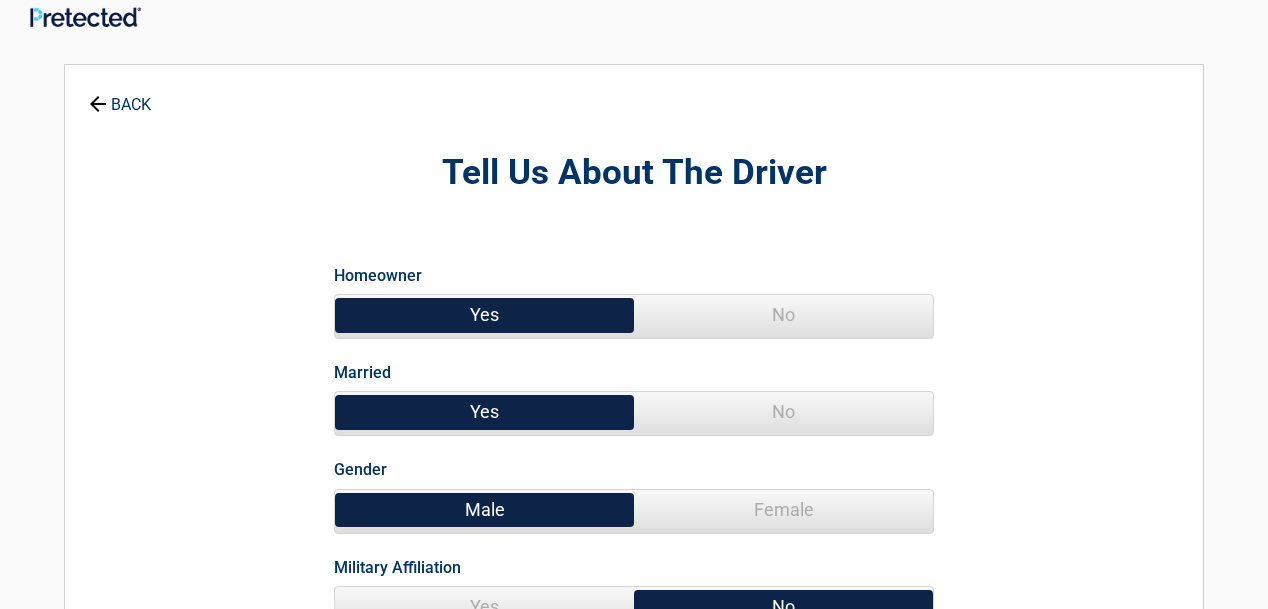 scroll, scrollTop: 0, scrollLeft: 0, axis: both 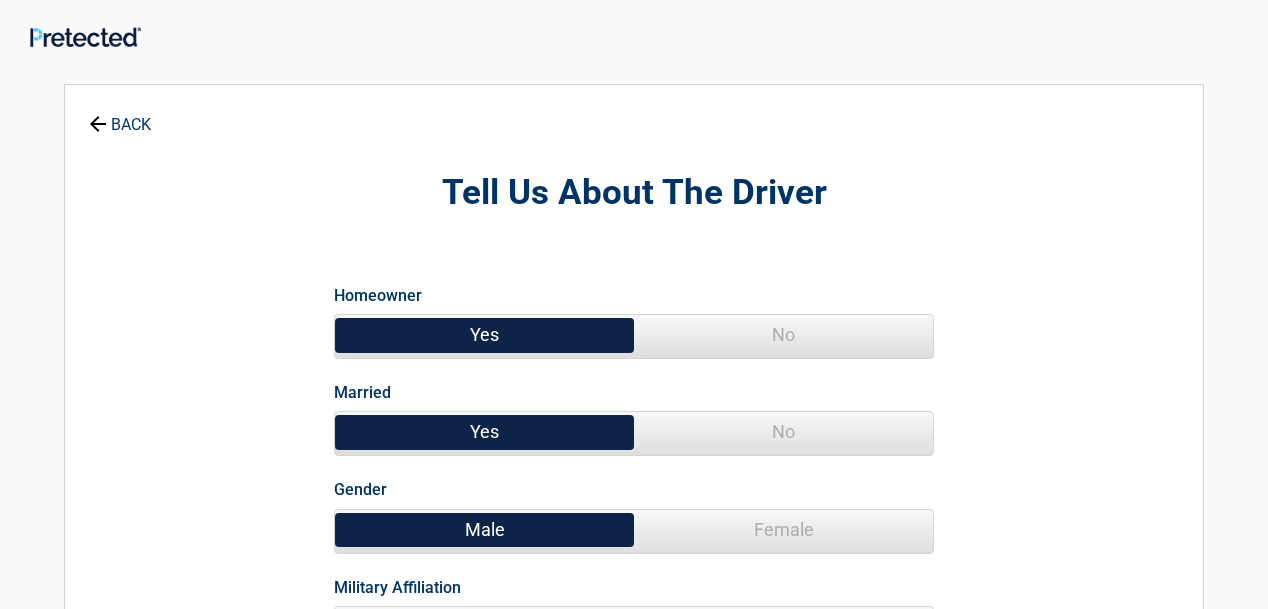click on "No" at bounding box center (783, 335) 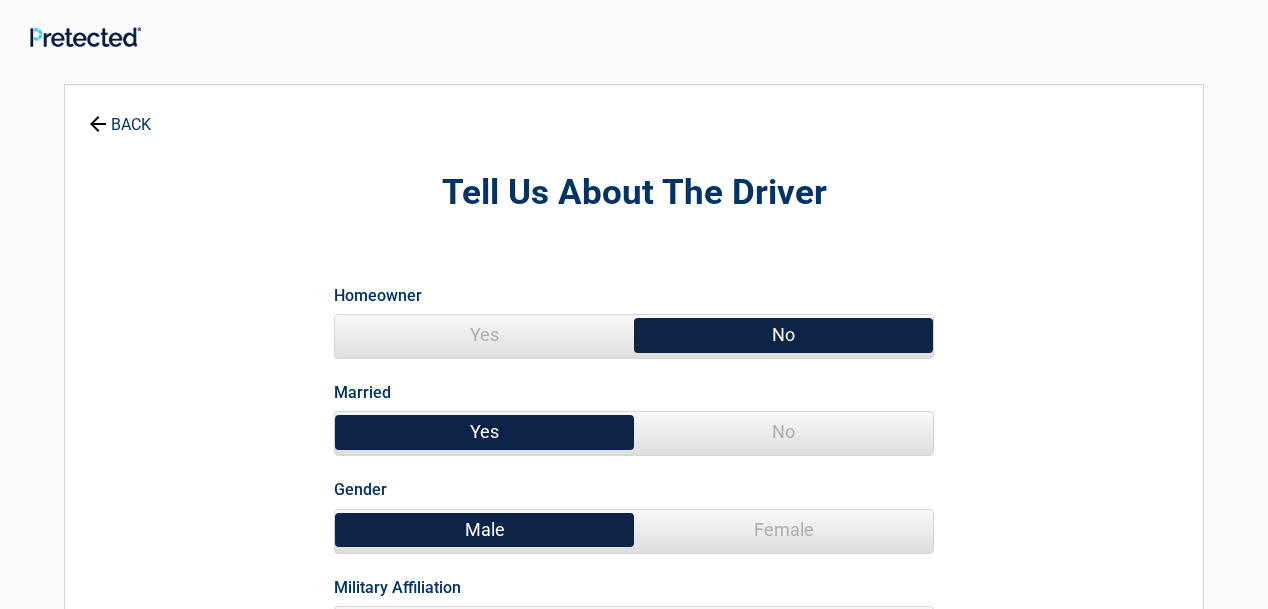 click on "No" at bounding box center (783, 432) 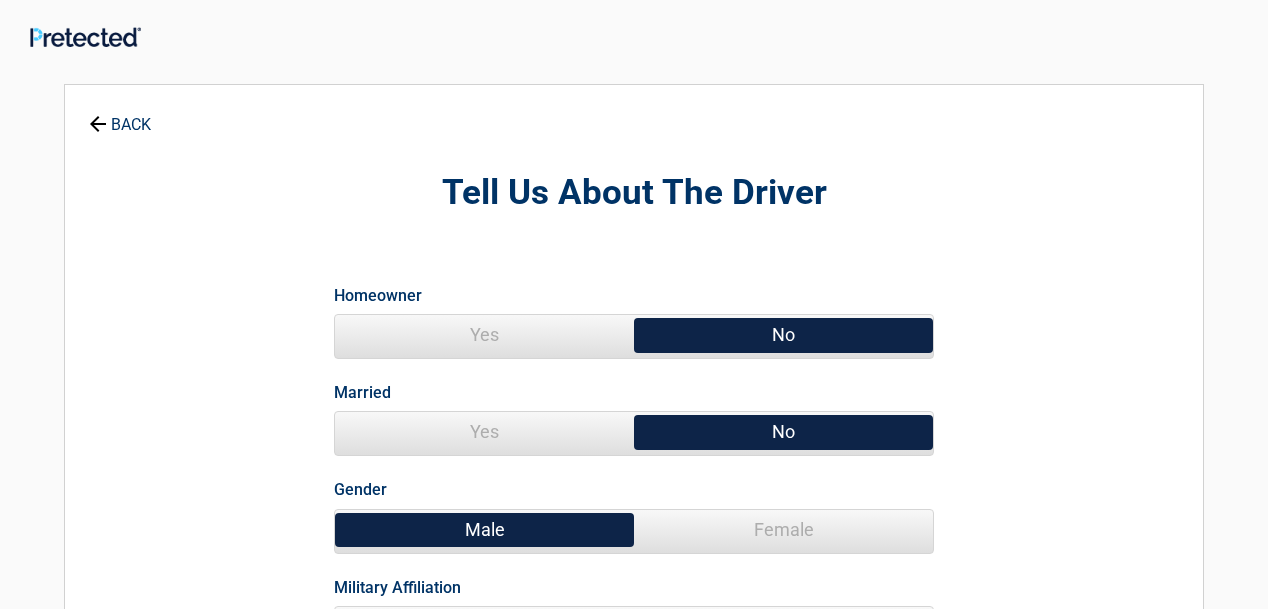 click on "Female" at bounding box center (783, 530) 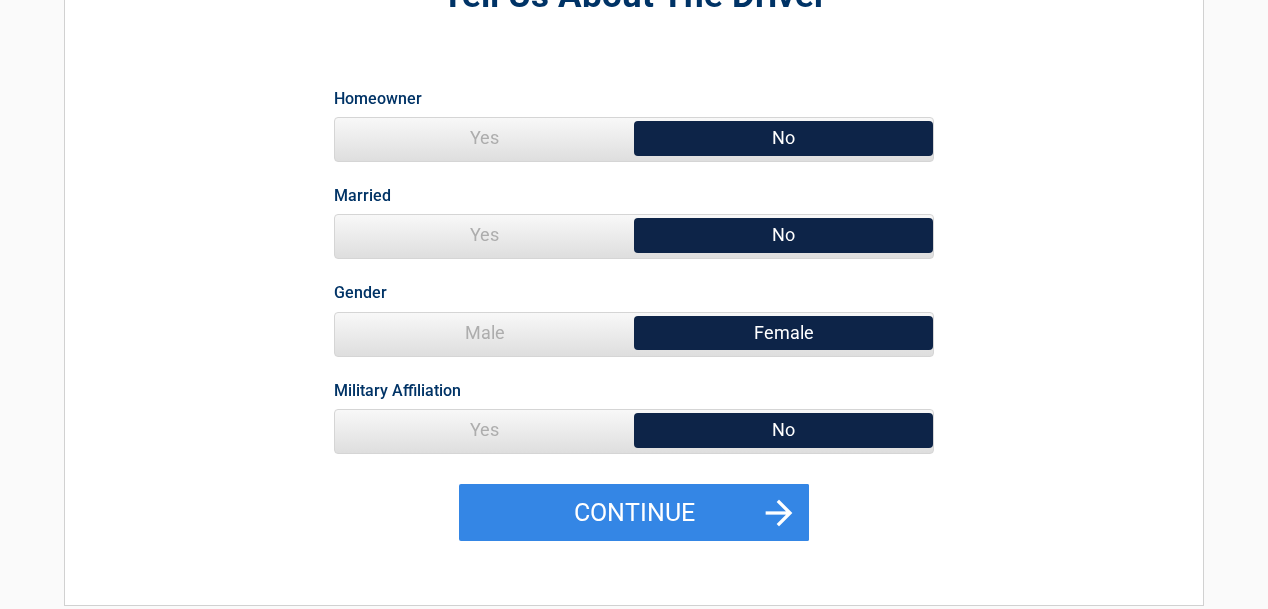 scroll, scrollTop: 200, scrollLeft: 0, axis: vertical 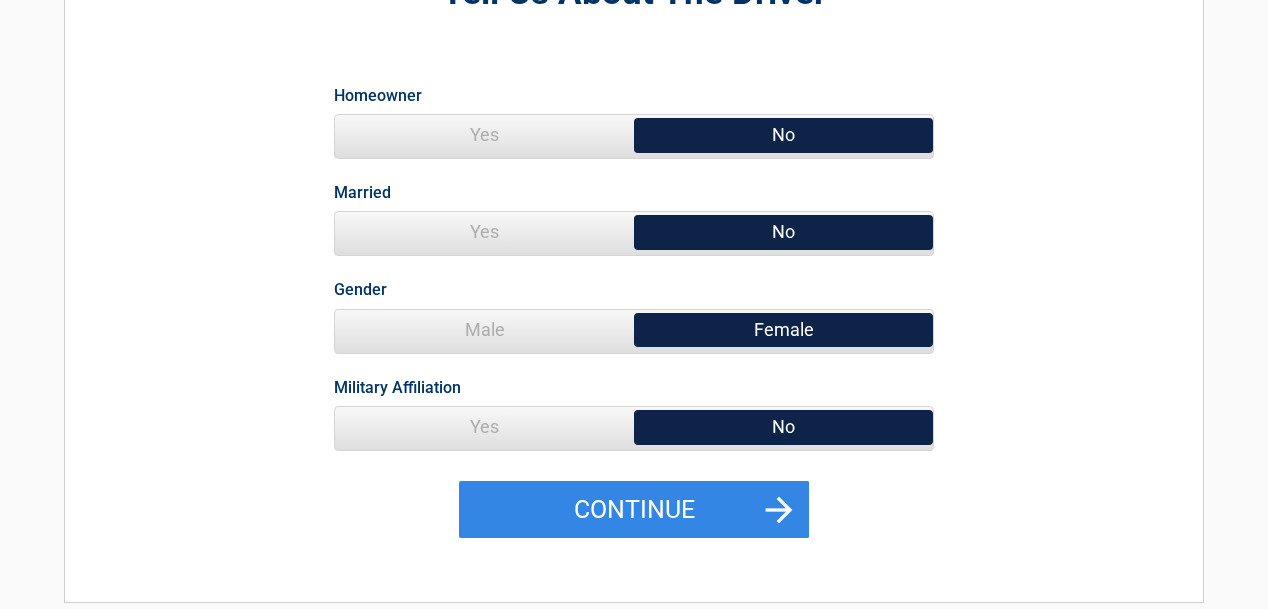 click on "No" at bounding box center (783, 427) 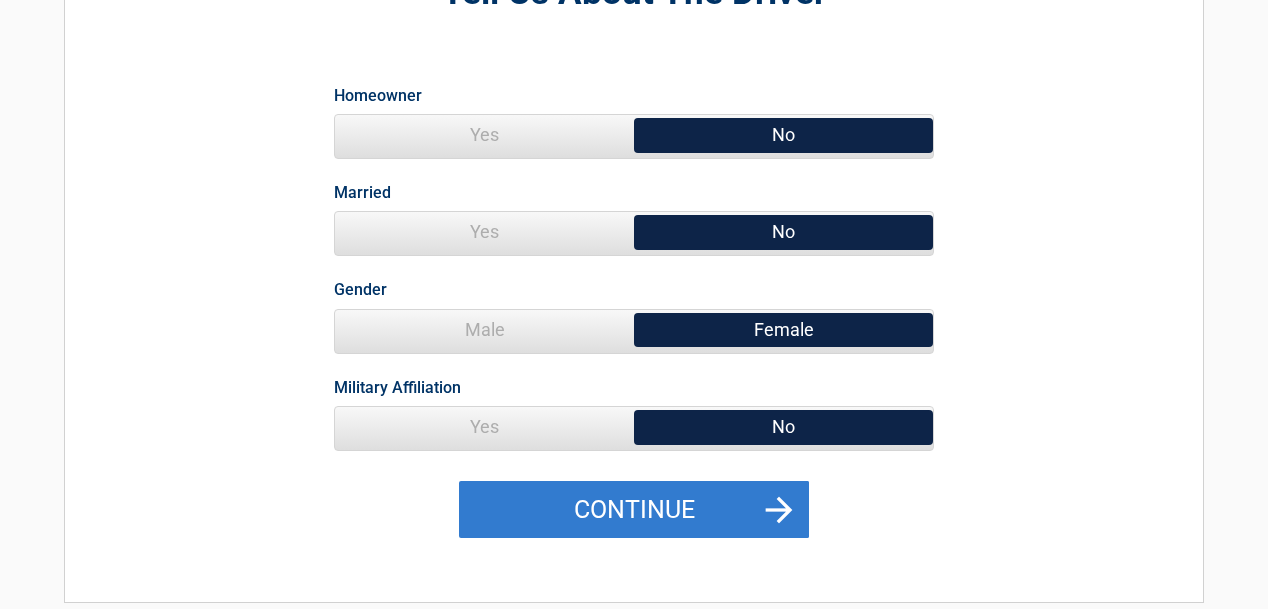 click on "Continue" at bounding box center (634, 510) 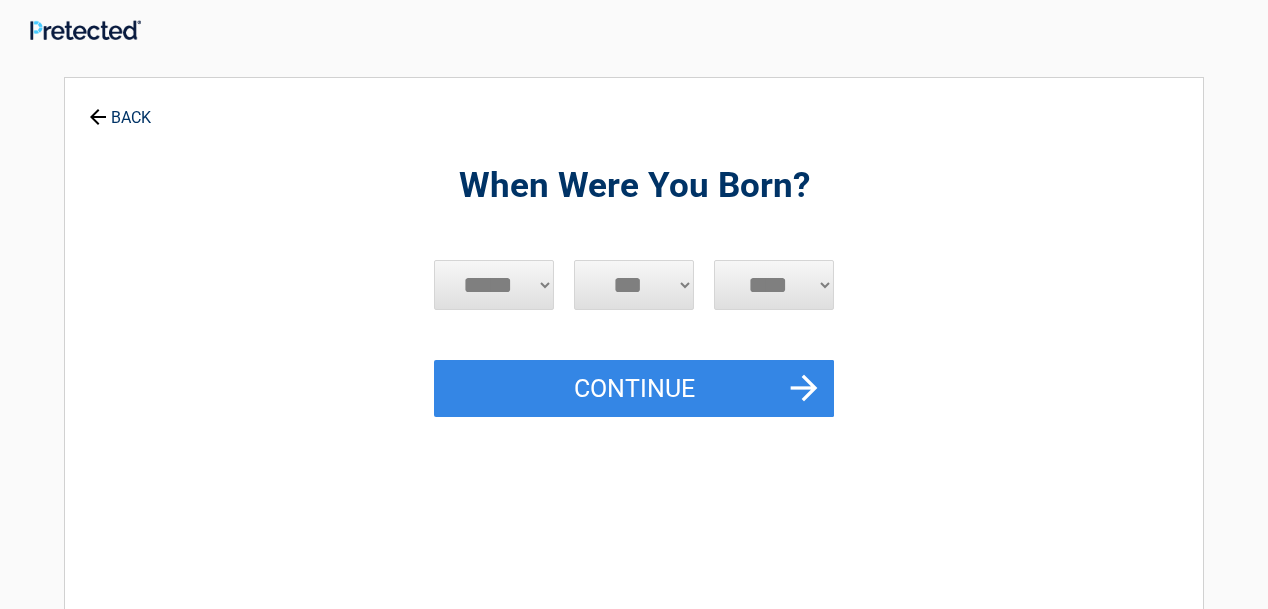 scroll, scrollTop: 0, scrollLeft: 0, axis: both 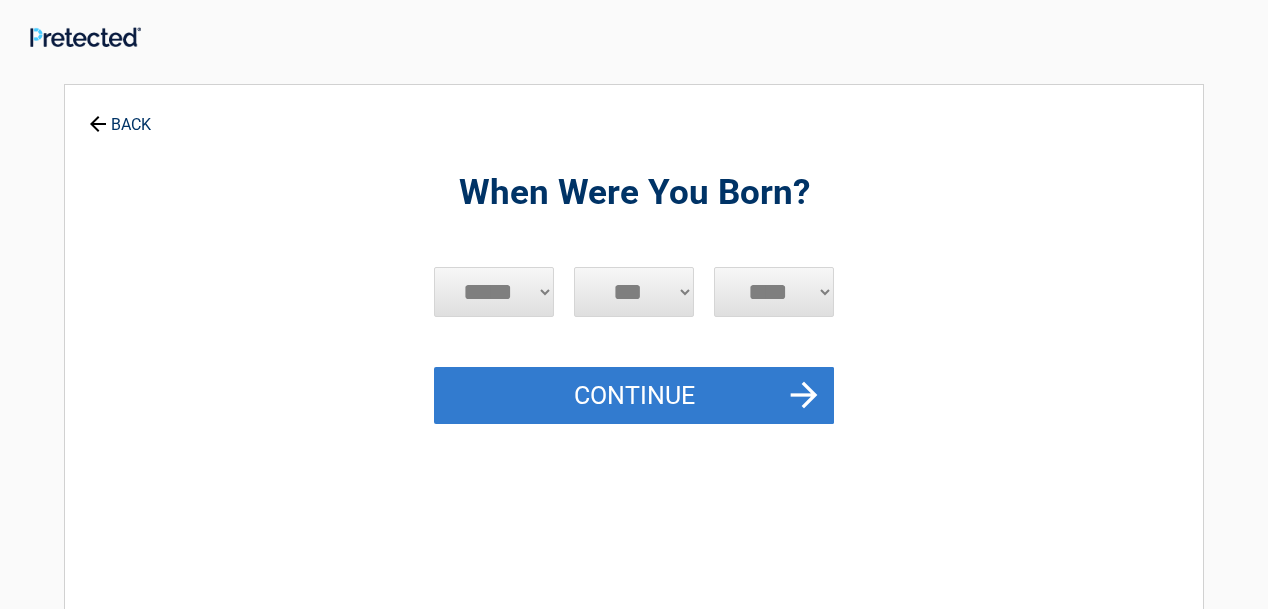drag, startPoint x: 722, startPoint y: 519, endPoint x: 695, endPoint y: 420, distance: 102.61579 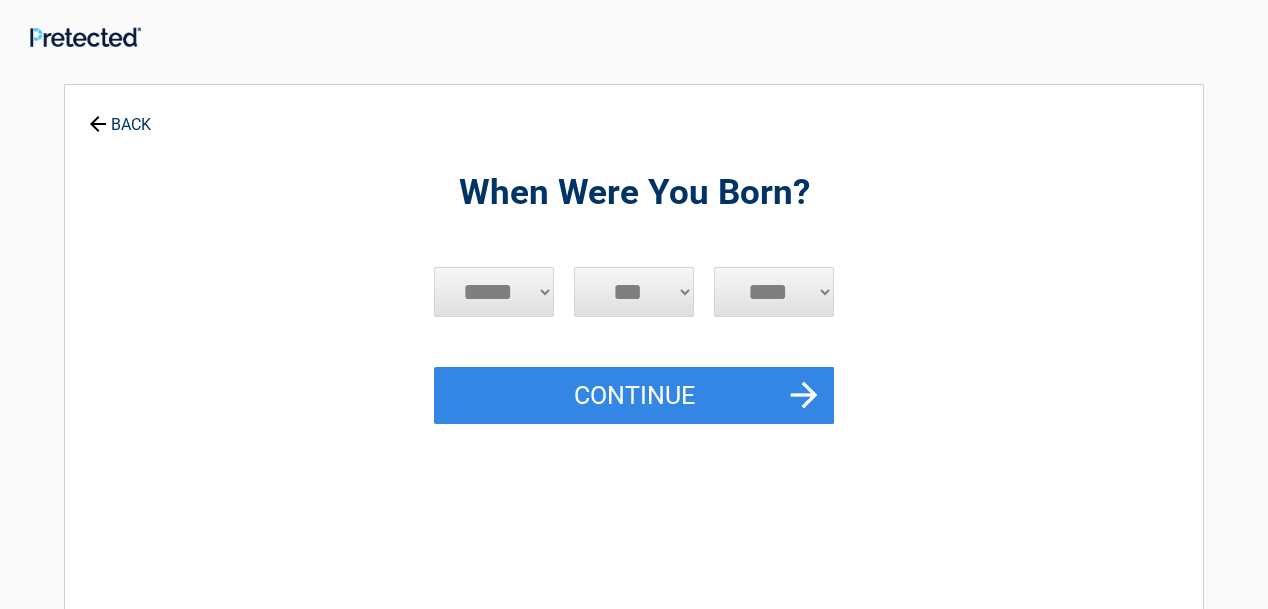 click on "*****
***
***
***
***
***
***
***
***
***
***
***
***" at bounding box center [494, 292] 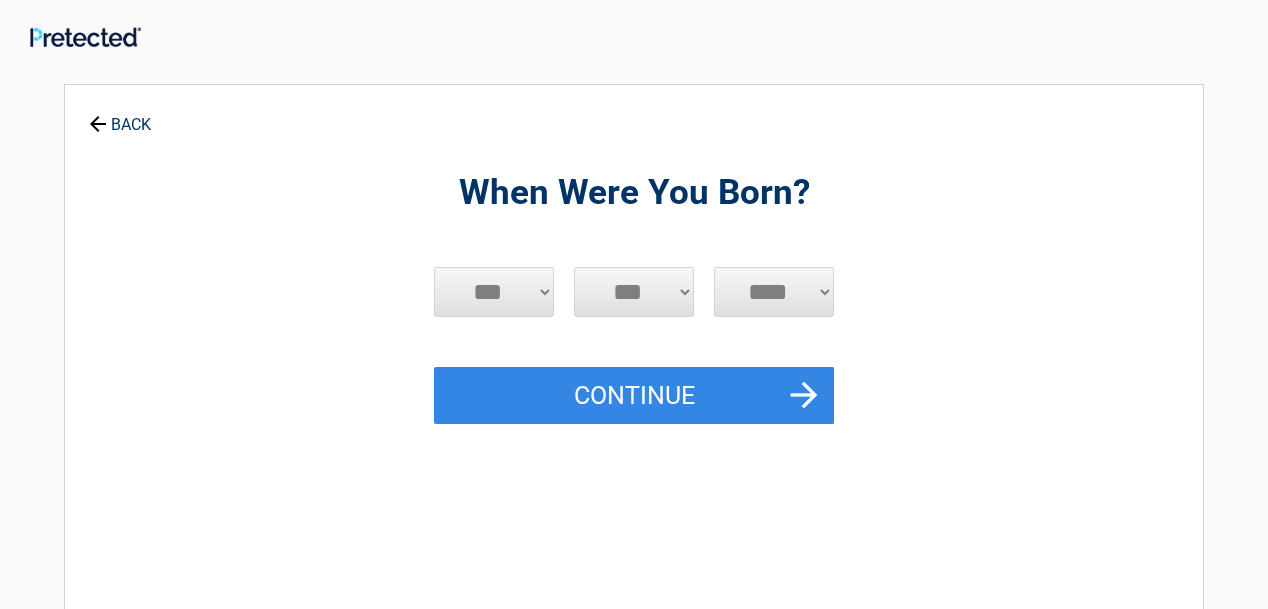click on "*****
***
***
***
***
***
***
***
***
***
***
***
***" at bounding box center (494, 292) 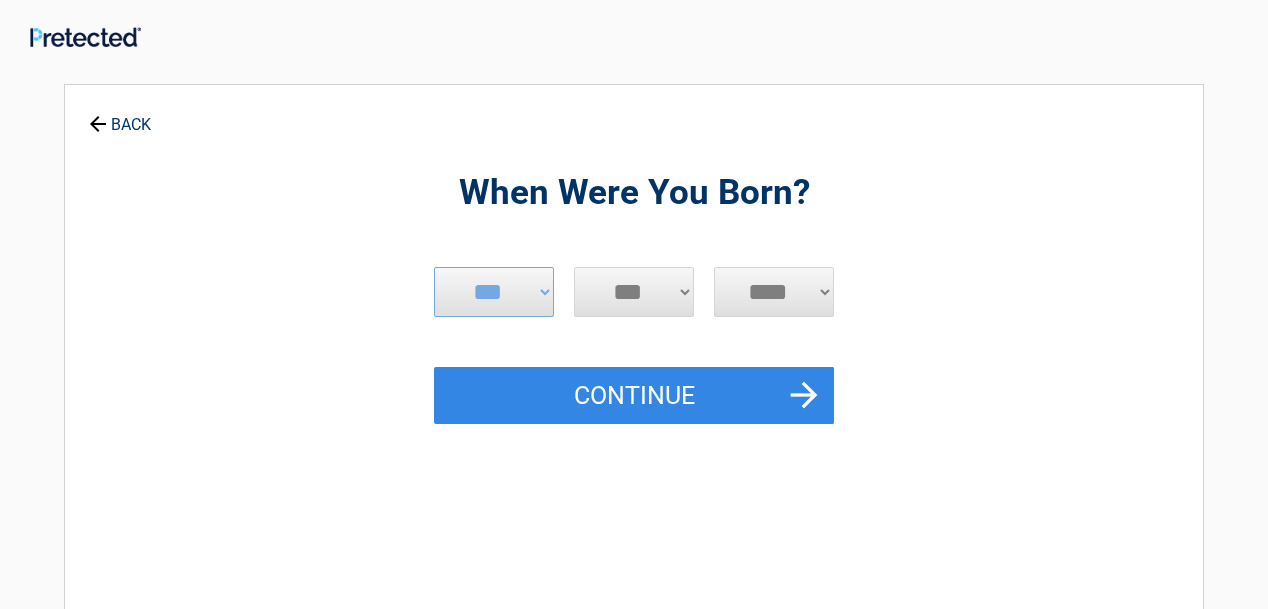 click on "*** * * * * * * * * * ** ** ** ** ** ** ** ** ** ** ** ** ** ** ** ** ** ** ** ** ** **" at bounding box center [634, 292] 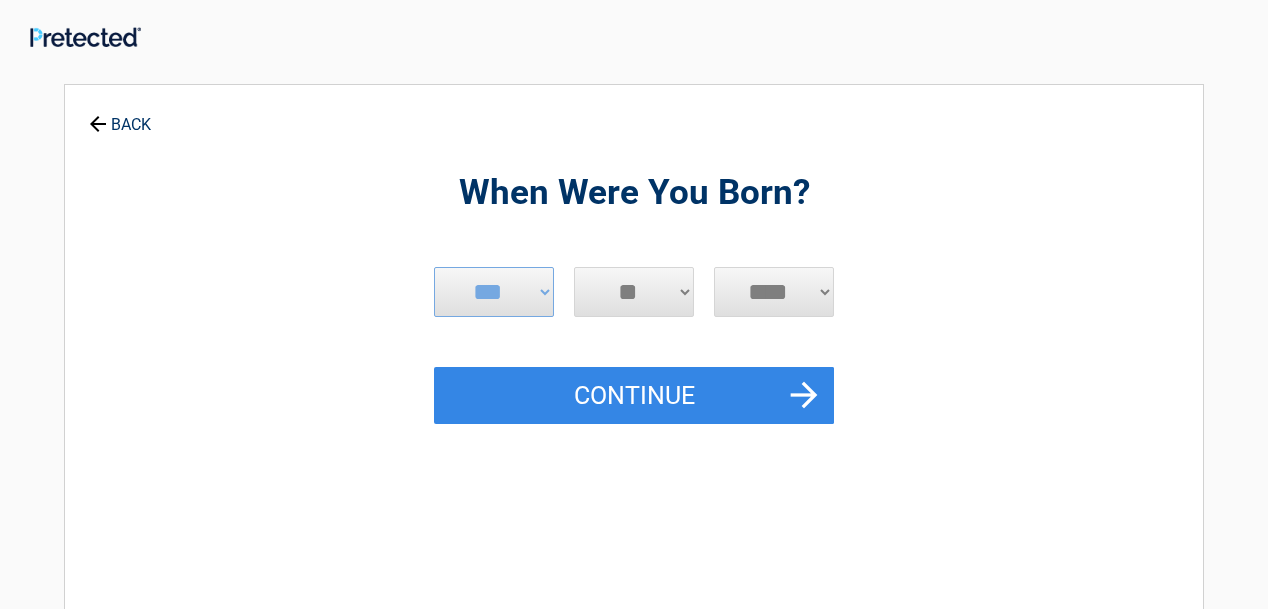 click on "*** * * * * * * * * * ** ** ** ** ** ** ** ** ** ** ** ** ** ** ** ** ** ** ** ** ** **" at bounding box center [634, 292] 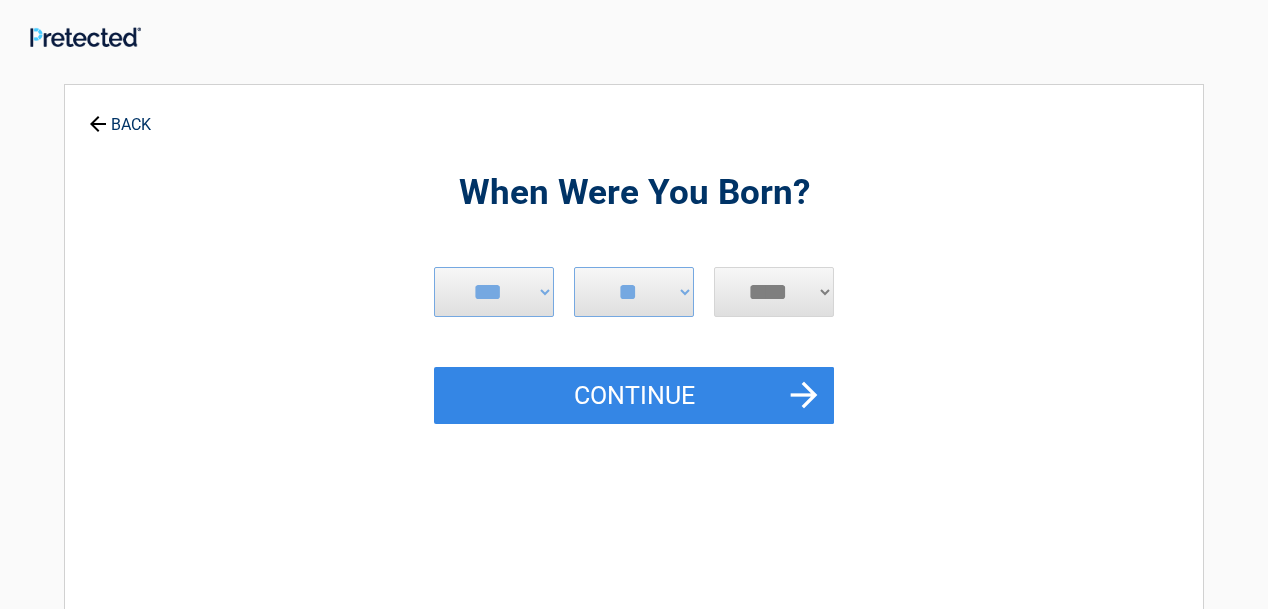 select on "****" 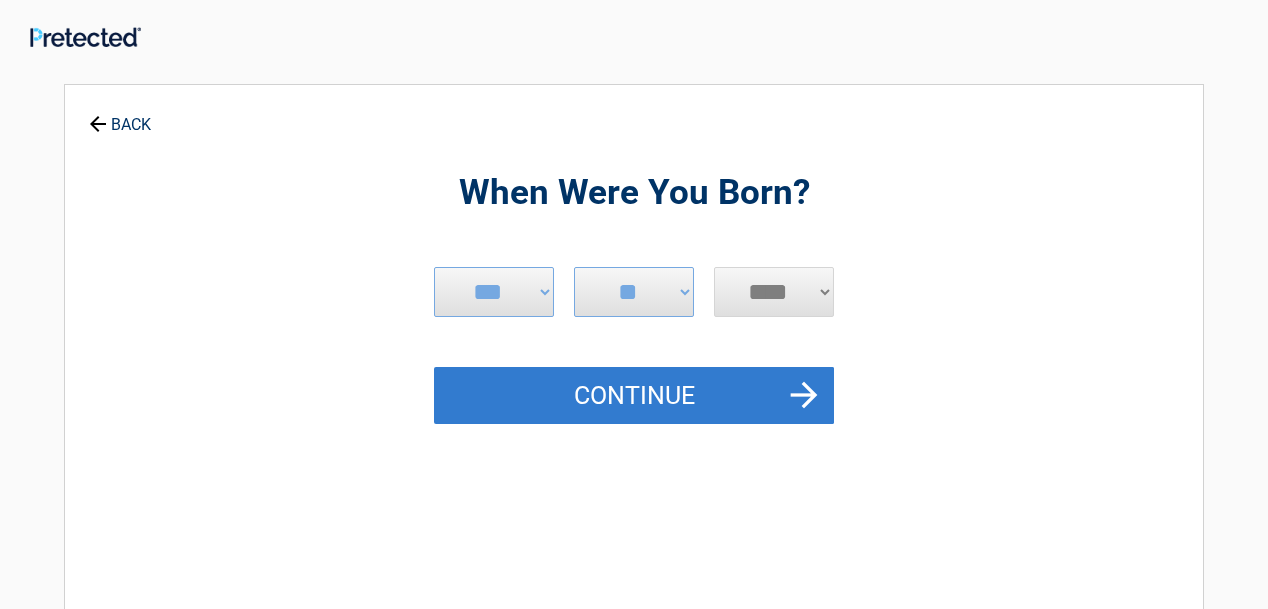 click on "Continue" at bounding box center (634, 396) 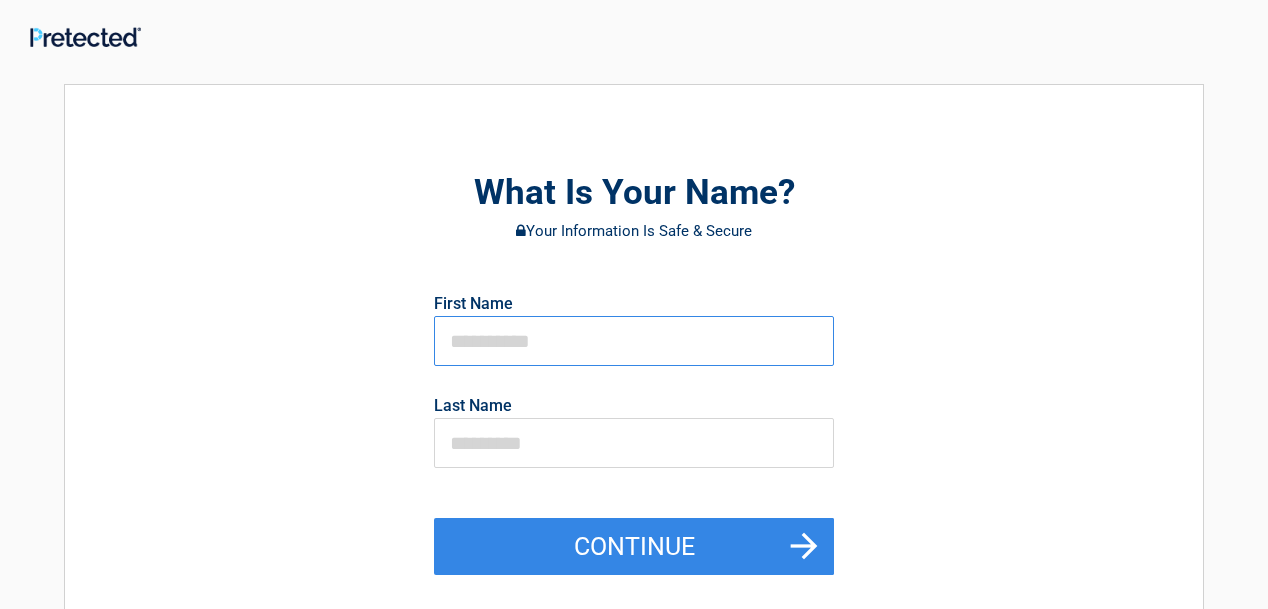 click at bounding box center (634, 341) 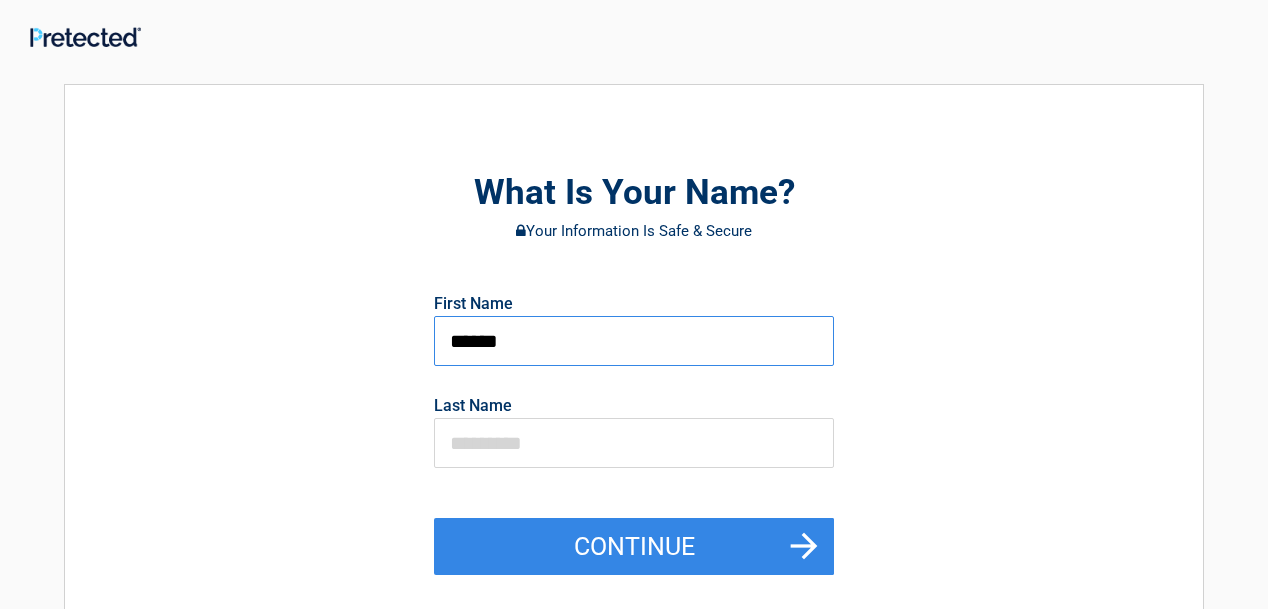 type on "******" 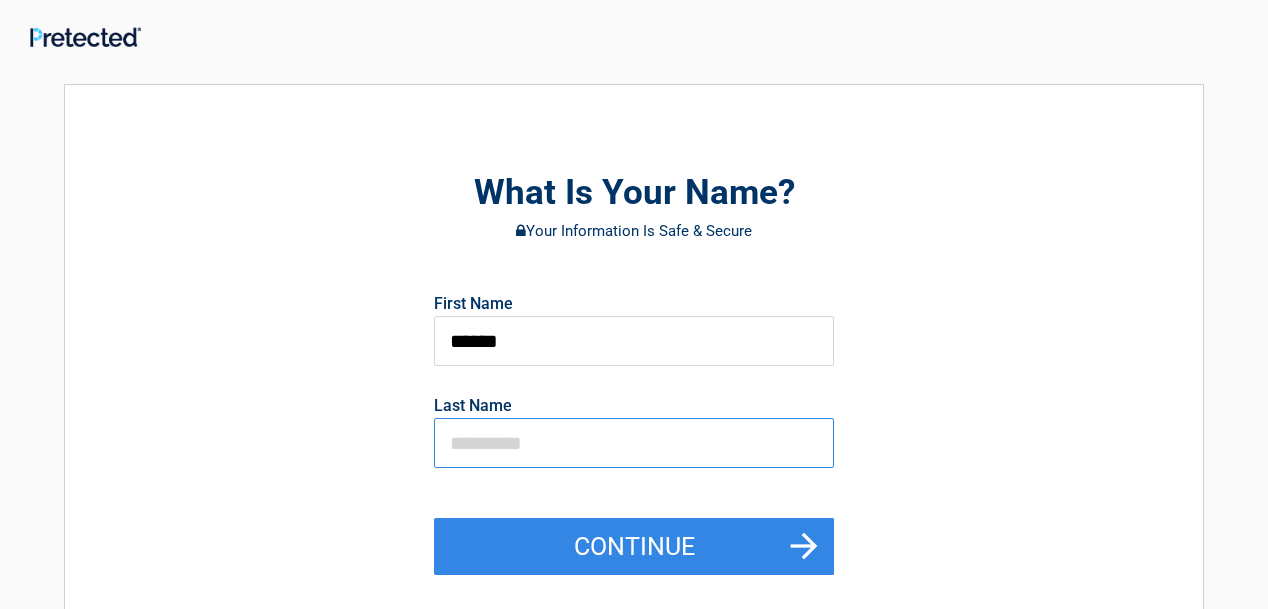 click at bounding box center (634, 443) 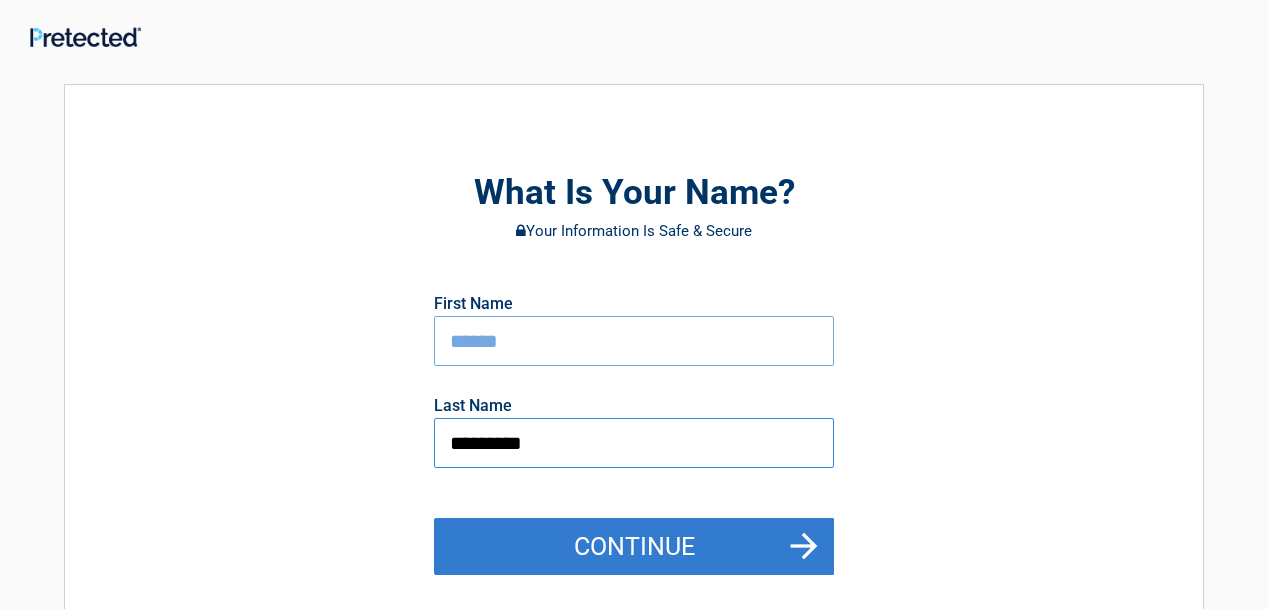 type on "*********" 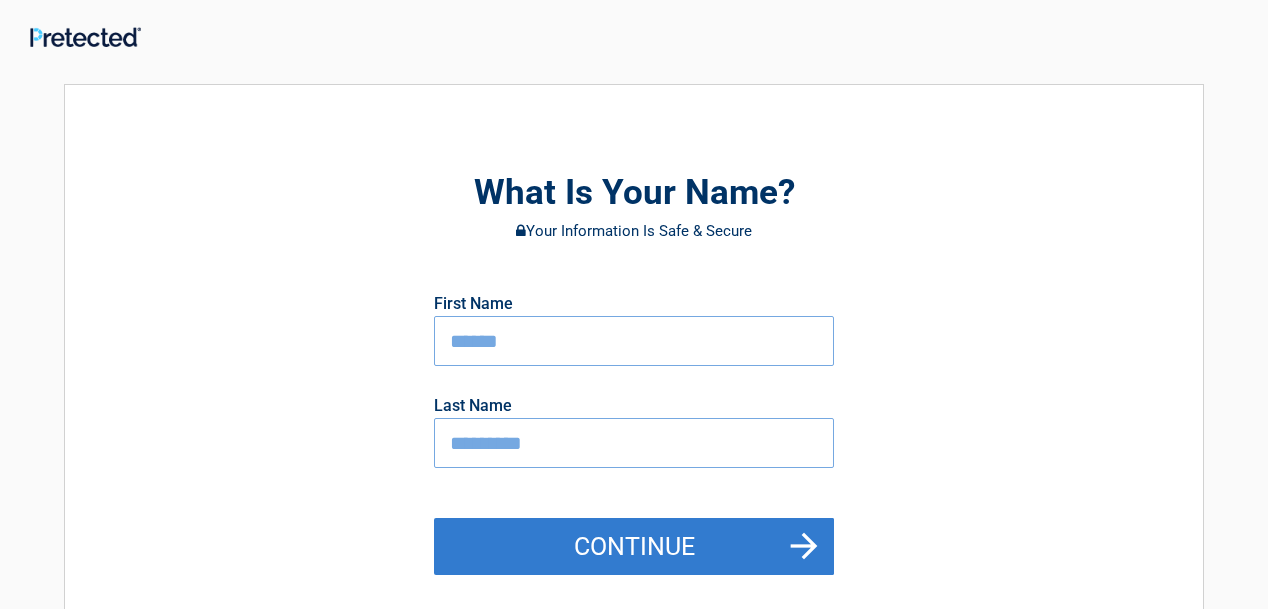 click on "Continue" at bounding box center (634, 547) 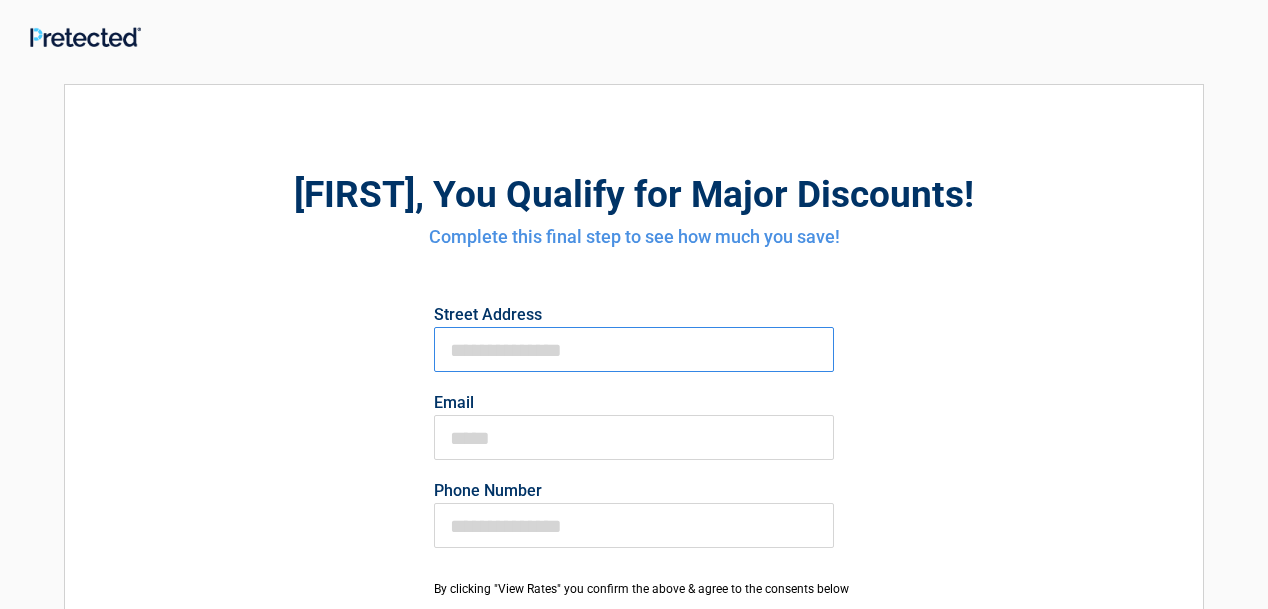 click on "First Name" at bounding box center (634, 349) 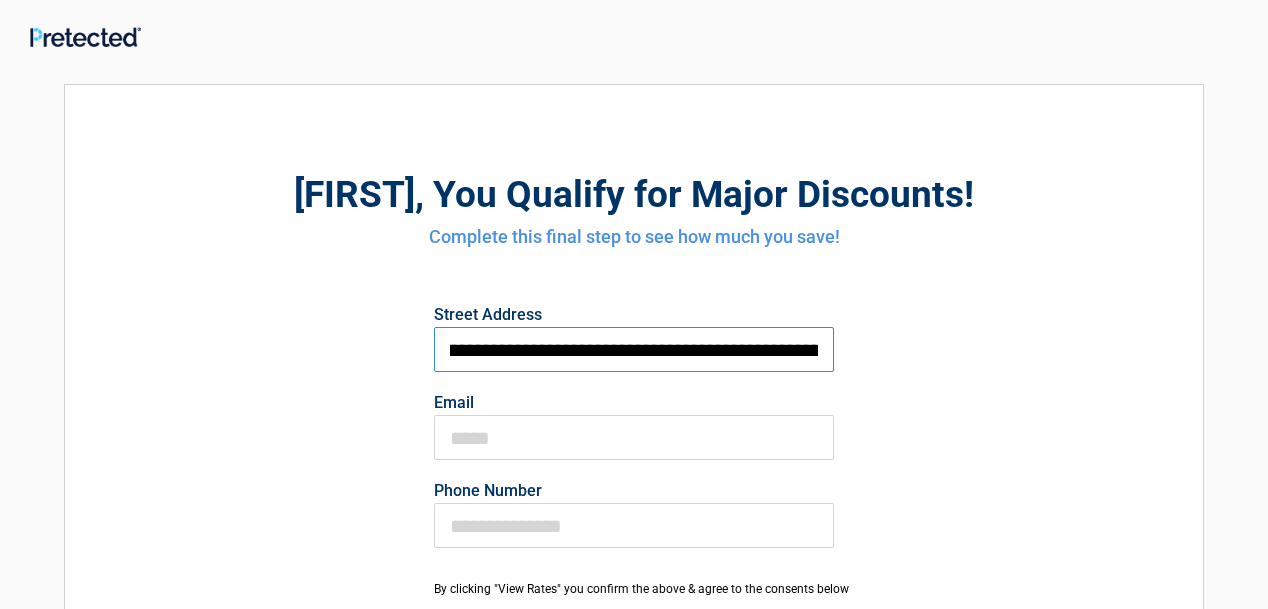 scroll, scrollTop: 0, scrollLeft: 49, axis: horizontal 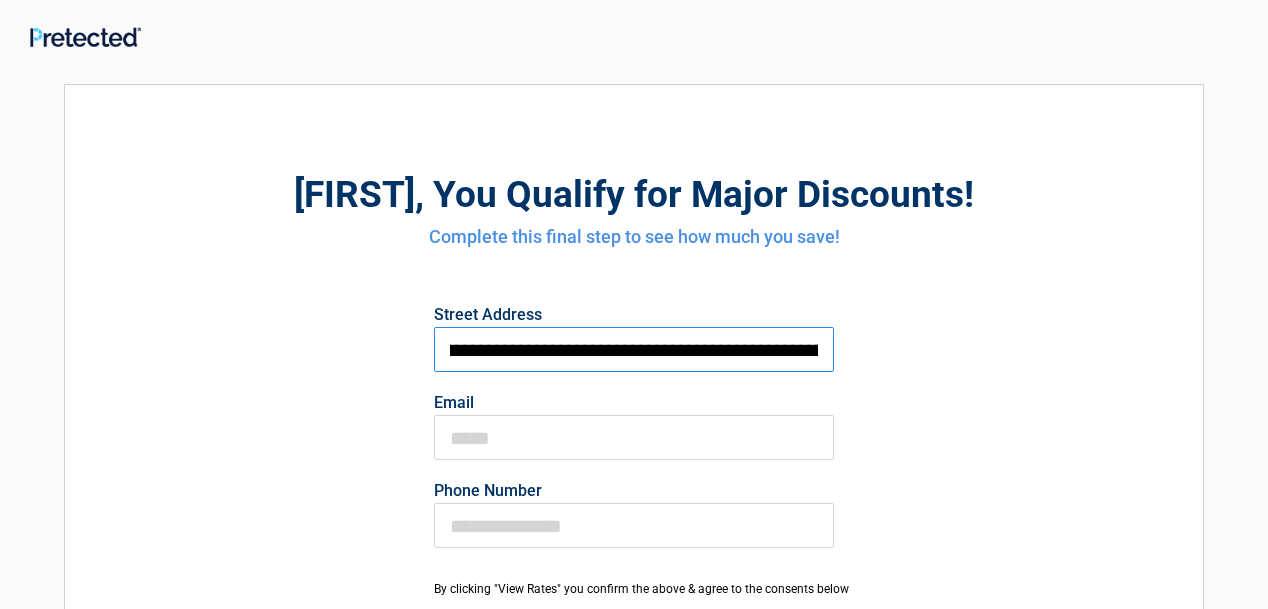 click on "**********" at bounding box center (634, 349) 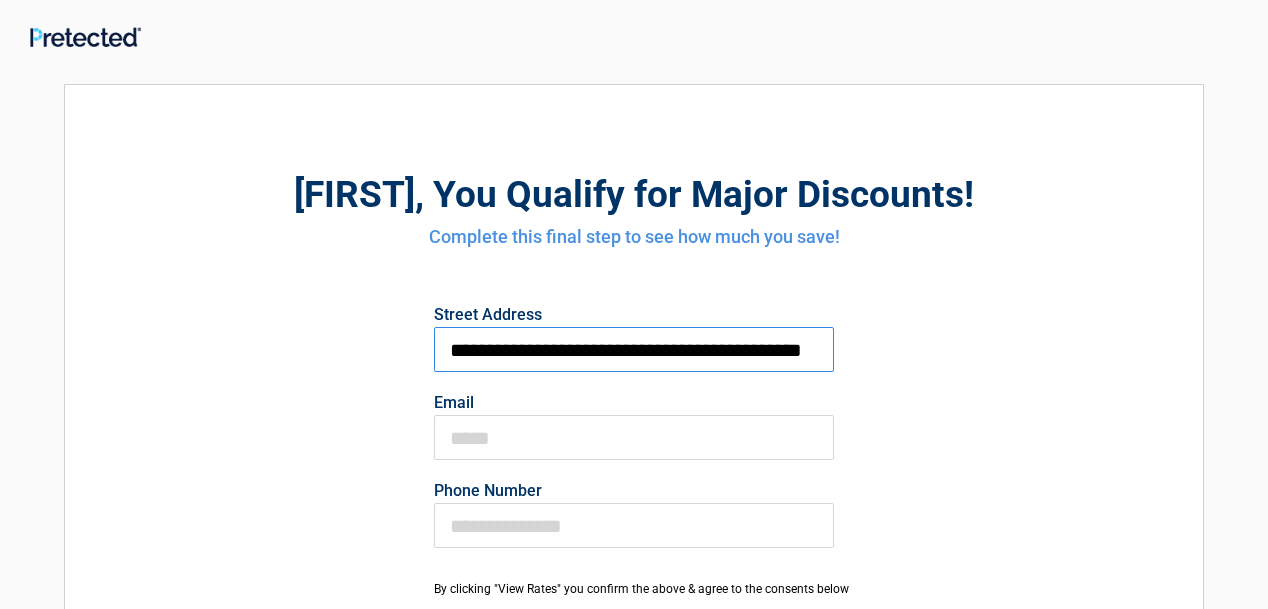scroll, scrollTop: 0, scrollLeft: 0, axis: both 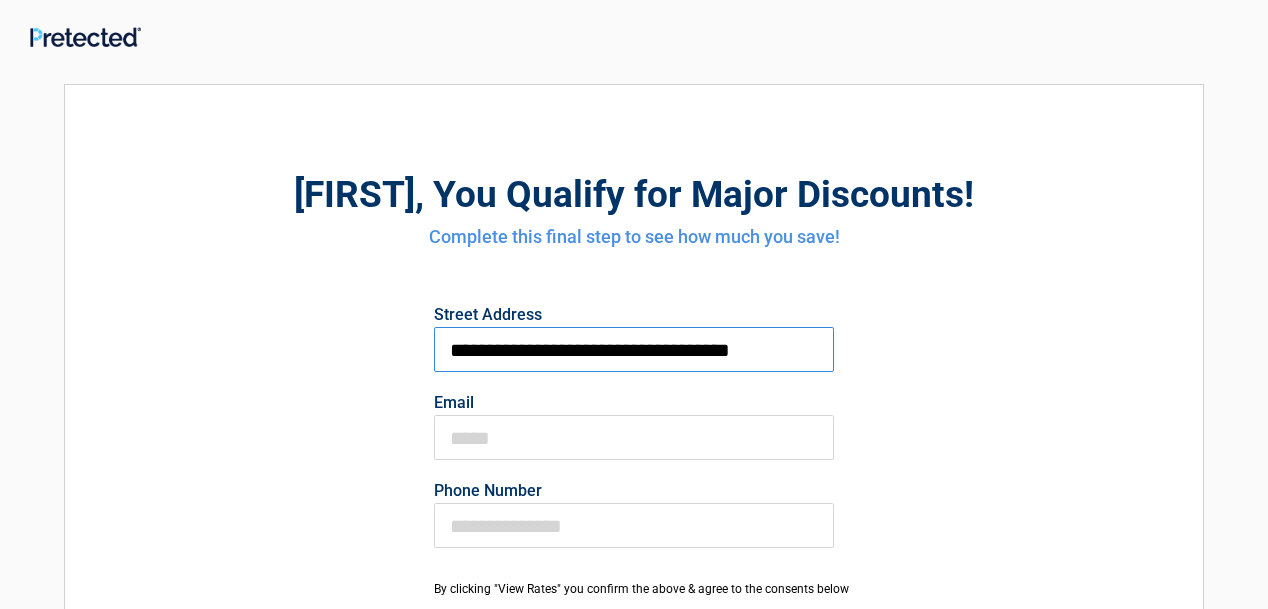 type on "**********" 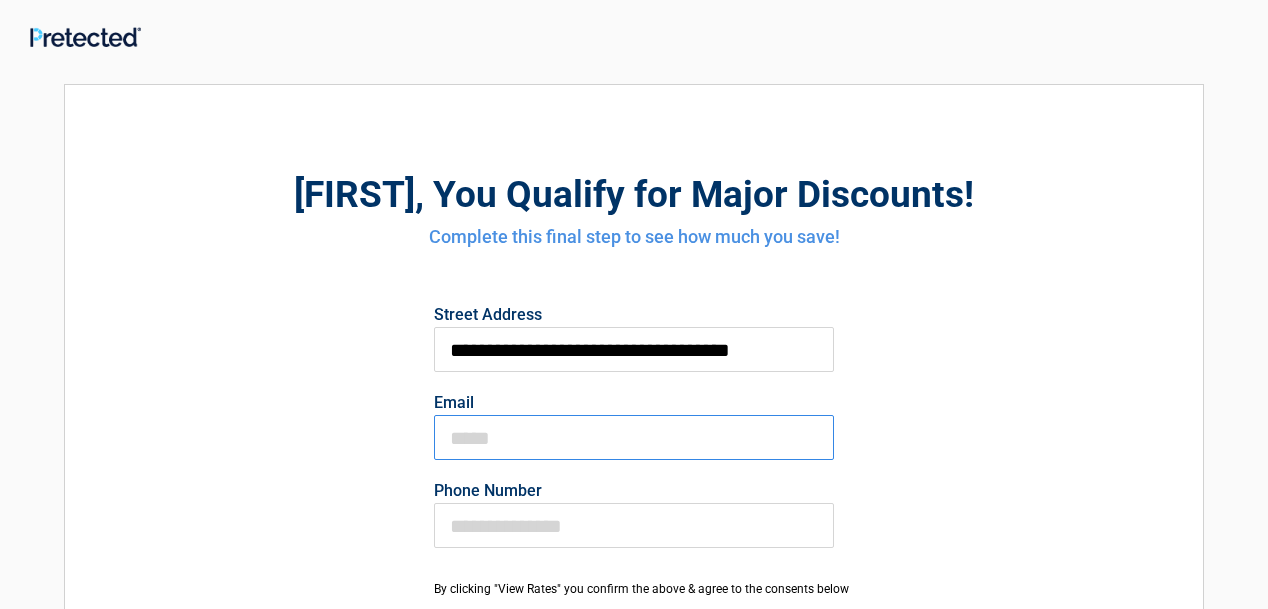 click on "Email" at bounding box center (634, 437) 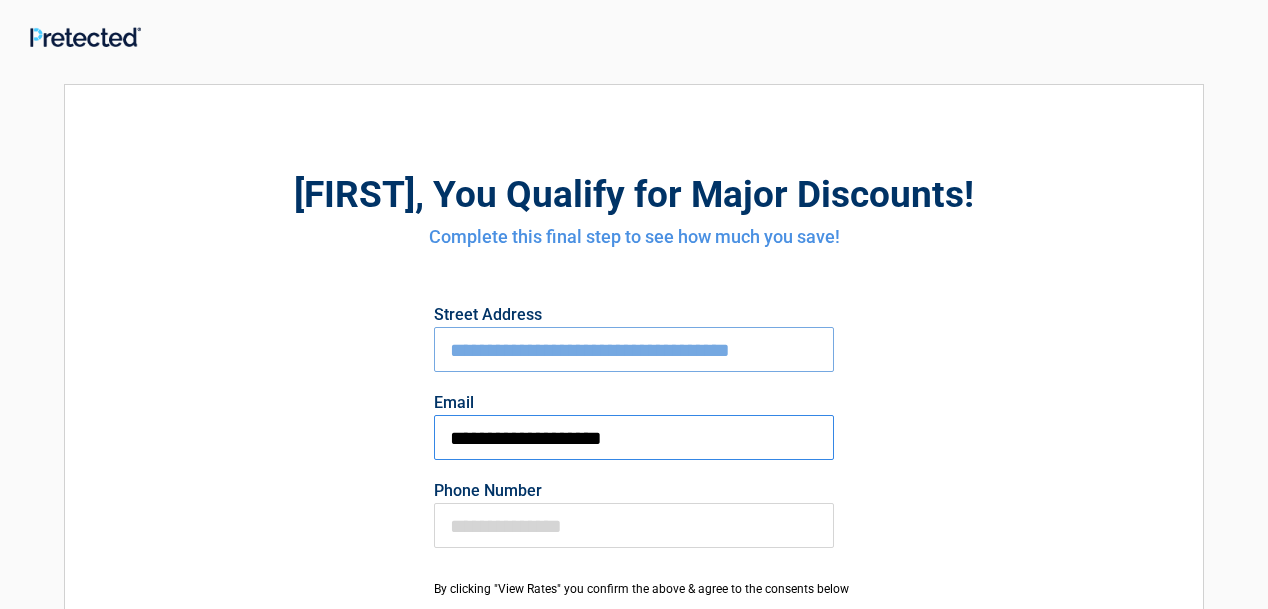 type on "**********" 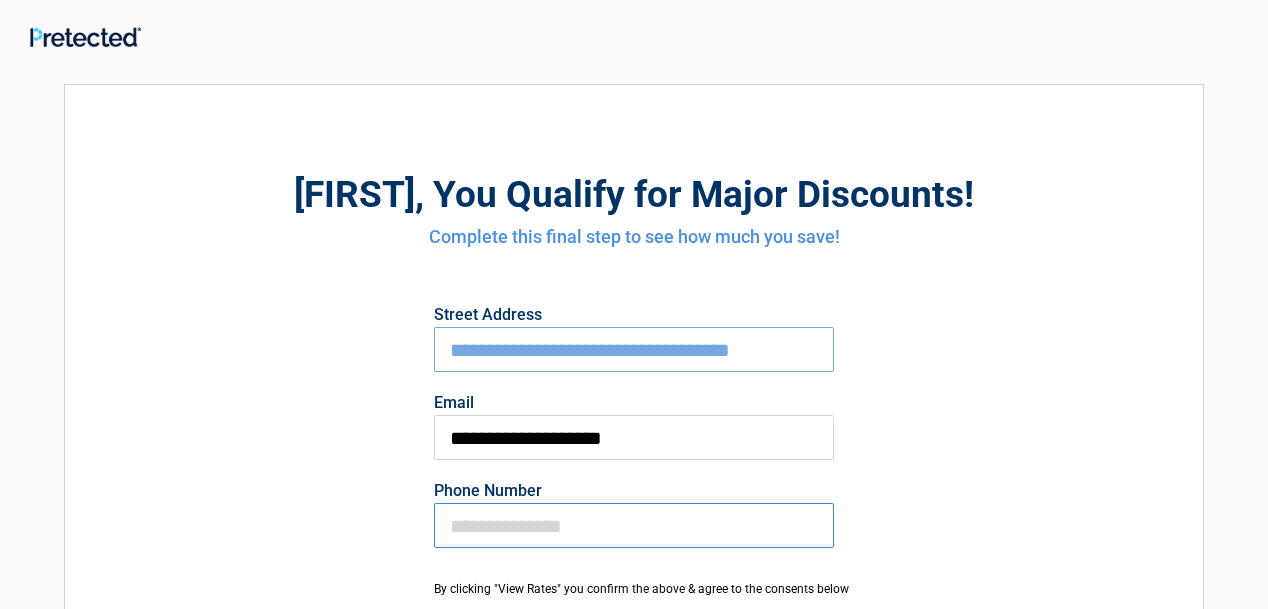 click on "Phone Number" at bounding box center (634, 525) 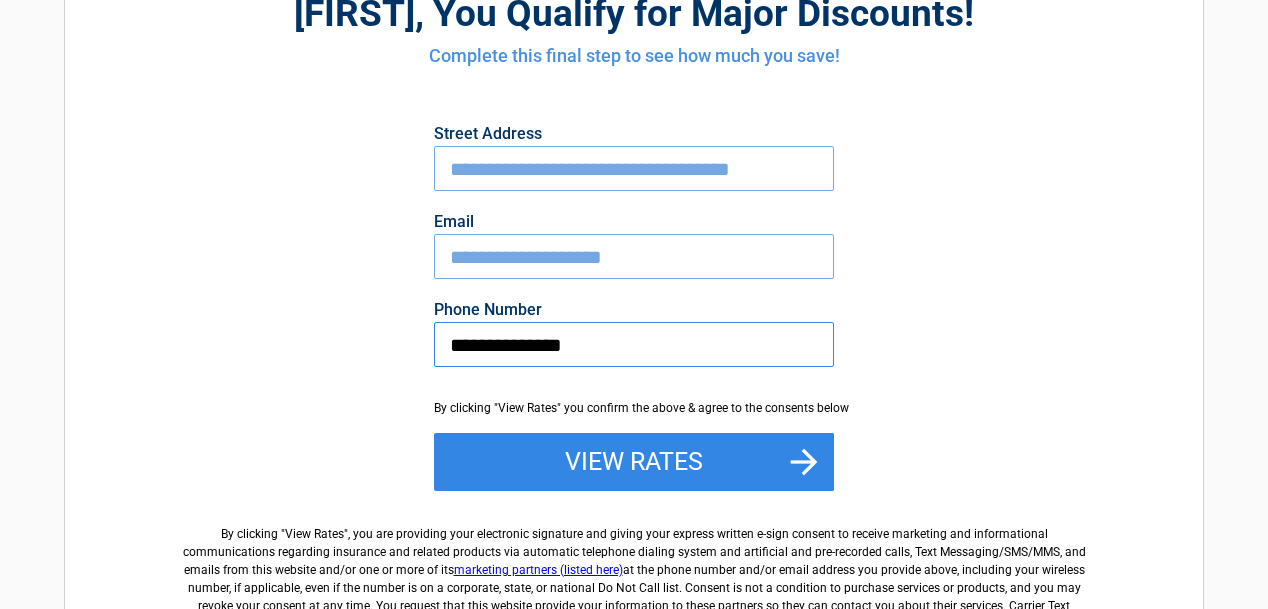 scroll, scrollTop: 190, scrollLeft: 0, axis: vertical 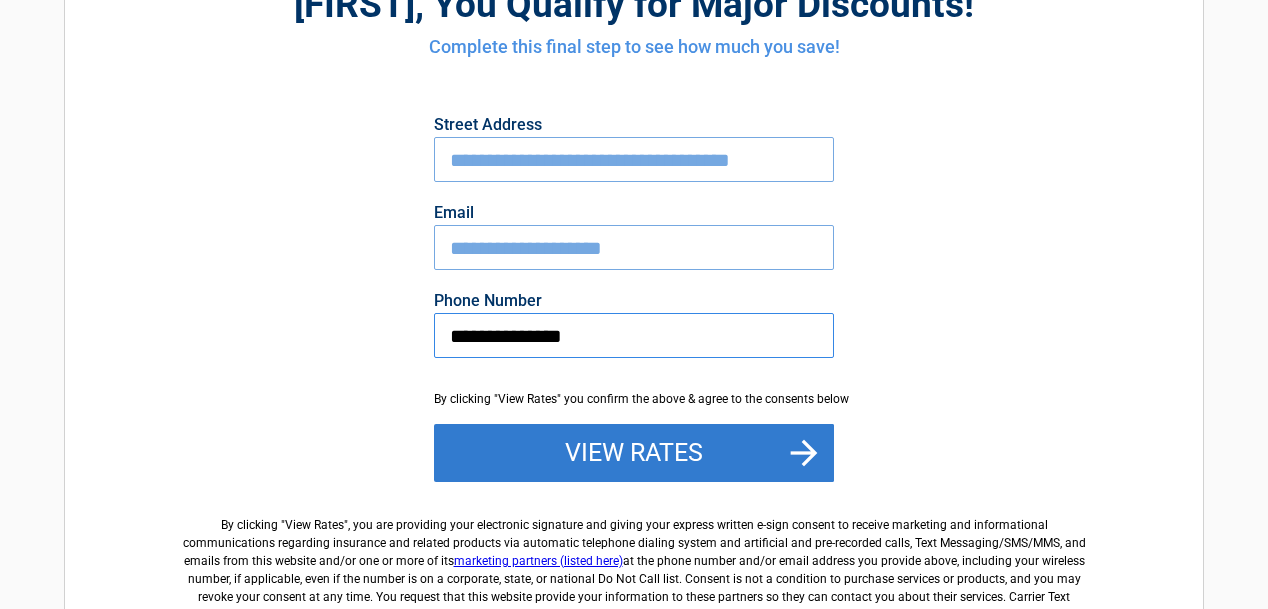 type on "**********" 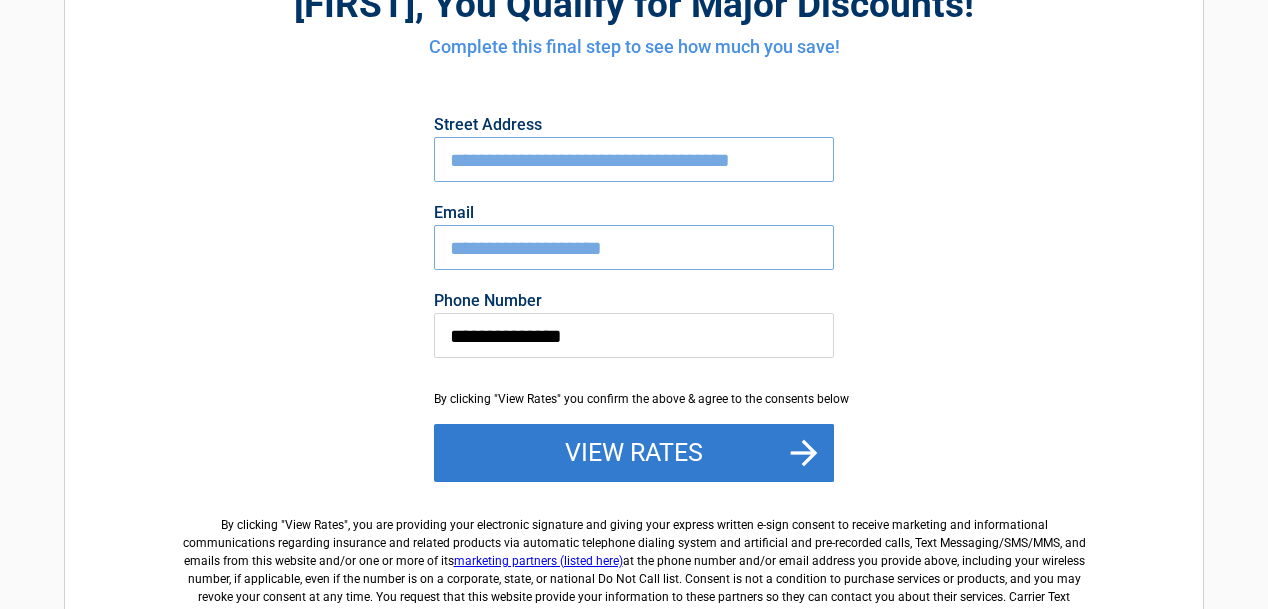 click on "View Rates" at bounding box center [634, 453] 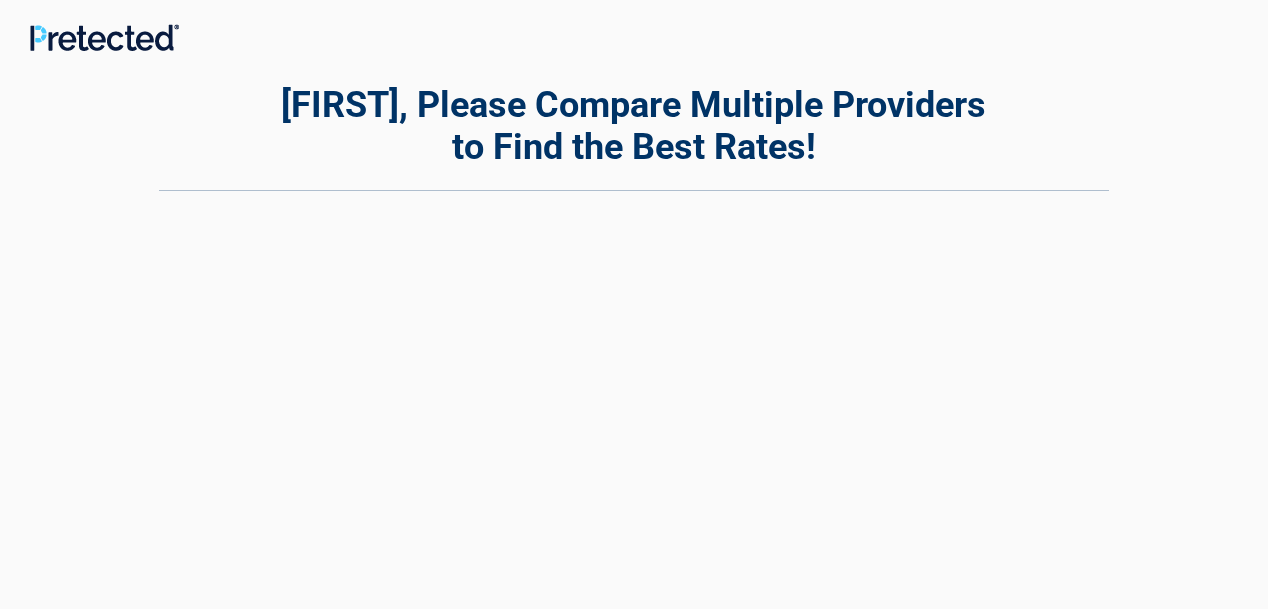 scroll, scrollTop: 0, scrollLeft: 0, axis: both 